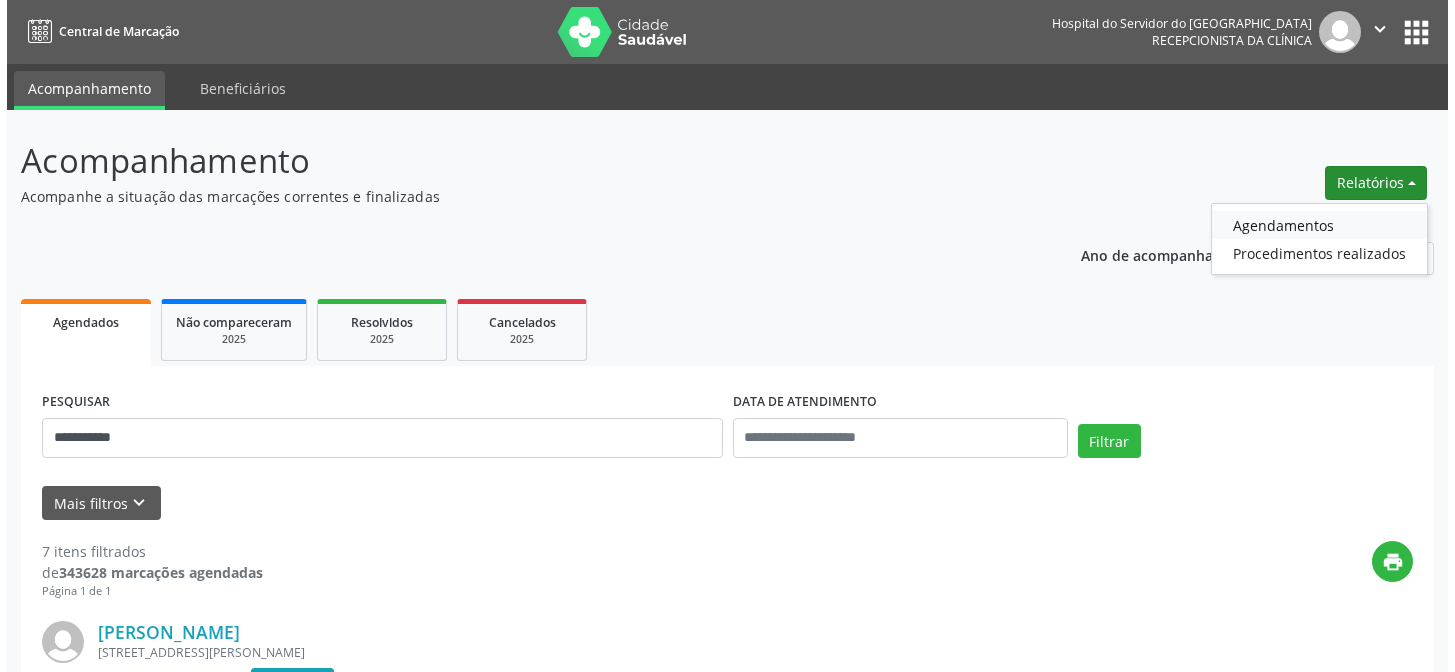 scroll, scrollTop: 0, scrollLeft: 0, axis: both 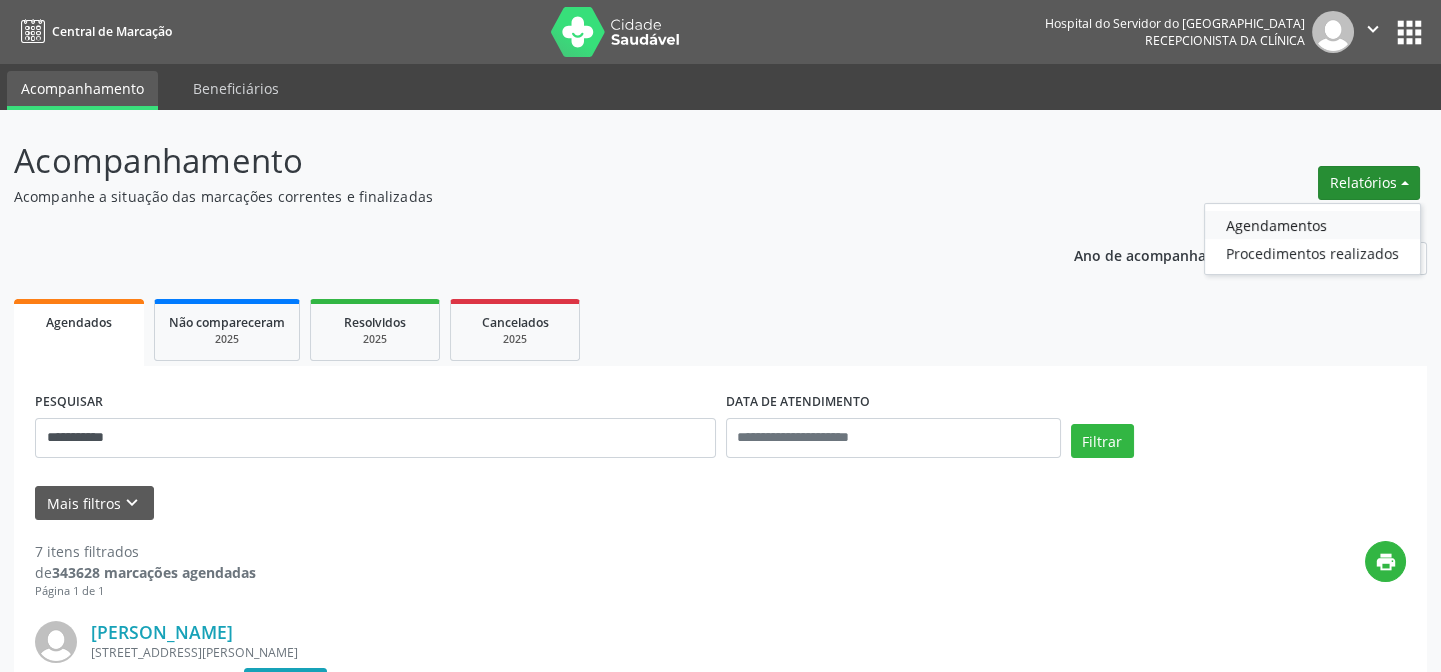click on "Agendamentos" at bounding box center [1312, 225] 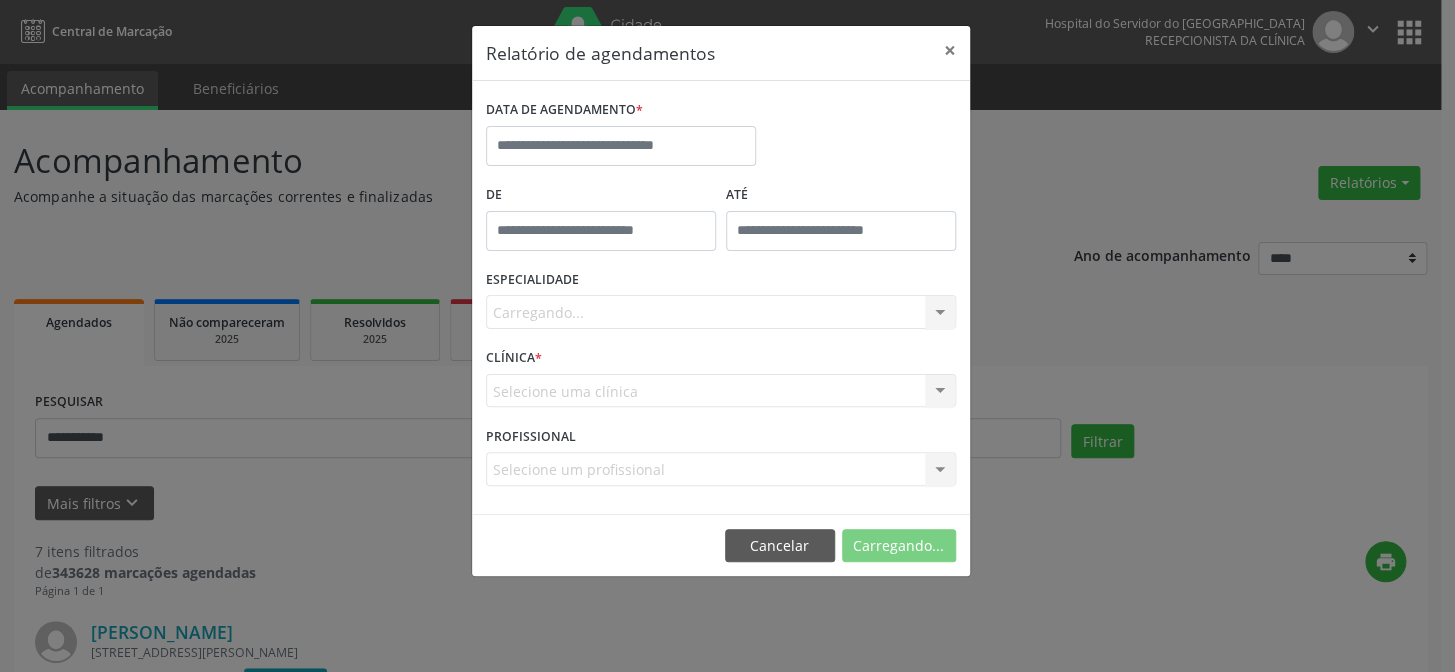 drag, startPoint x: 628, startPoint y: 169, endPoint x: 615, endPoint y: 161, distance: 15.264338 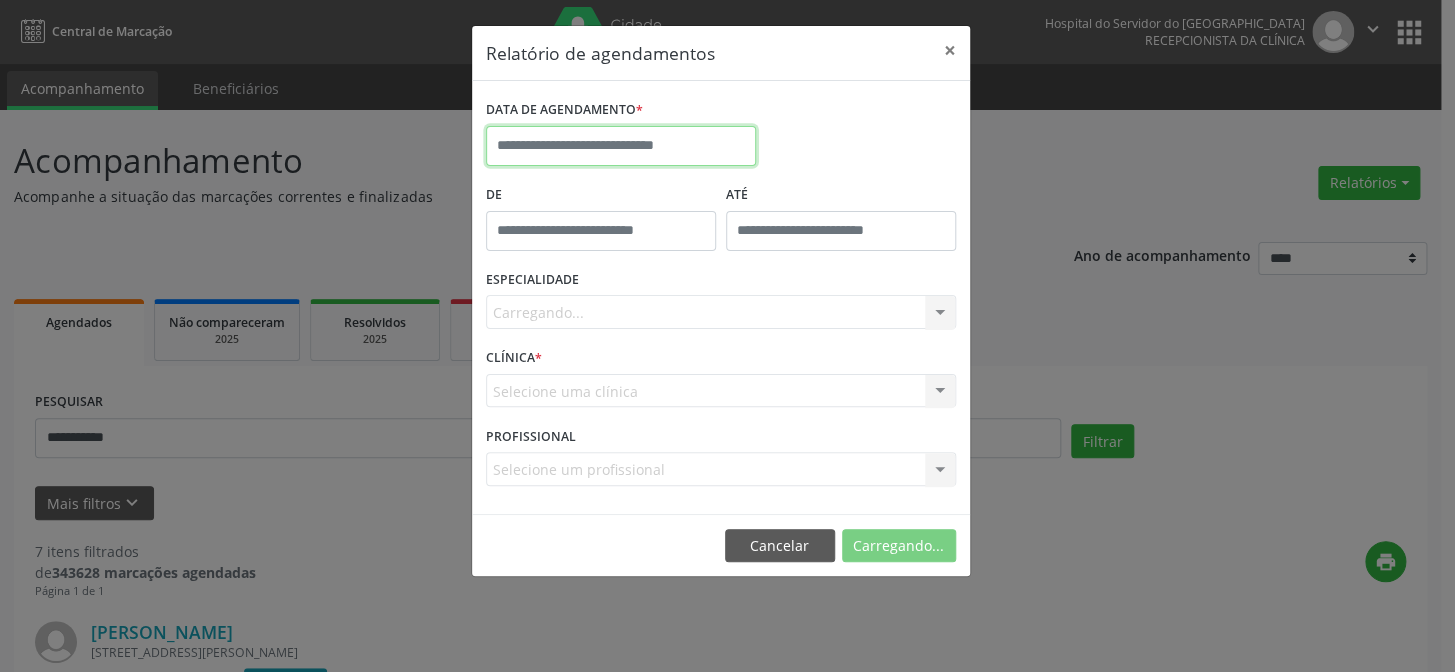 click on "**********" at bounding box center [727, 336] 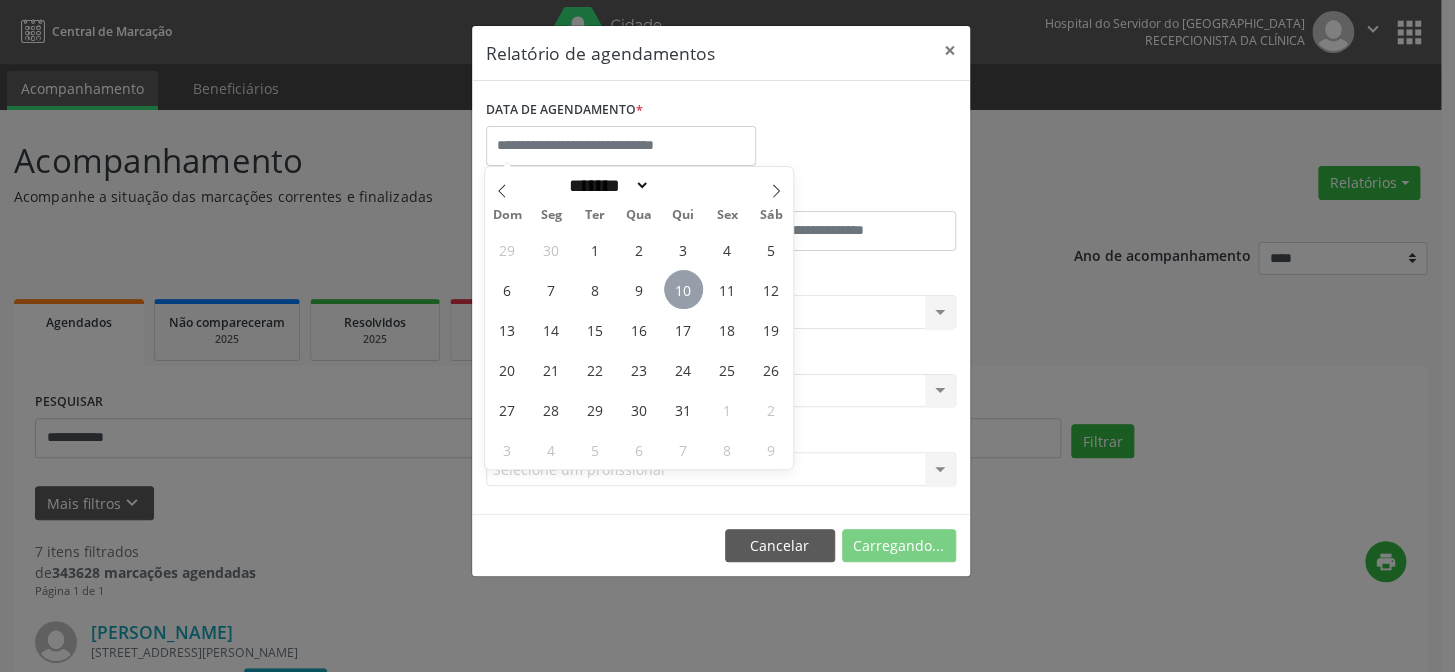 click on "10" at bounding box center (683, 289) 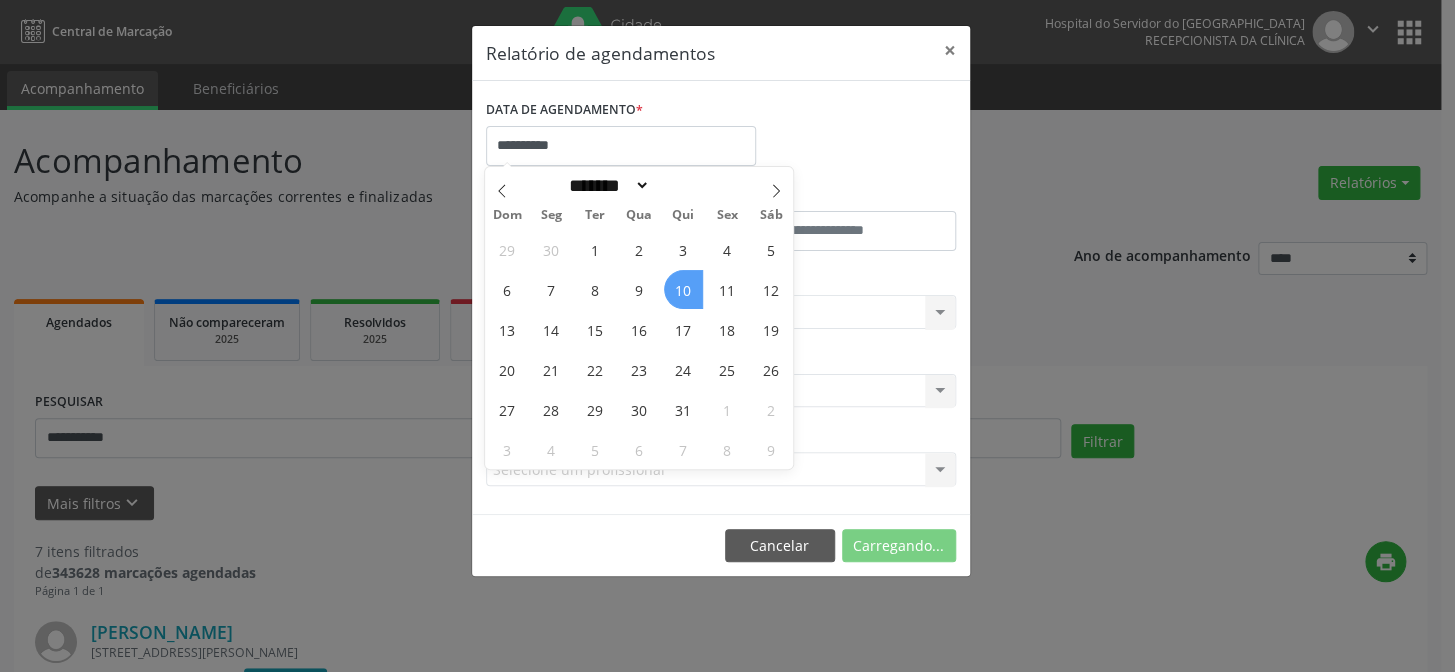 click on "10" at bounding box center (683, 289) 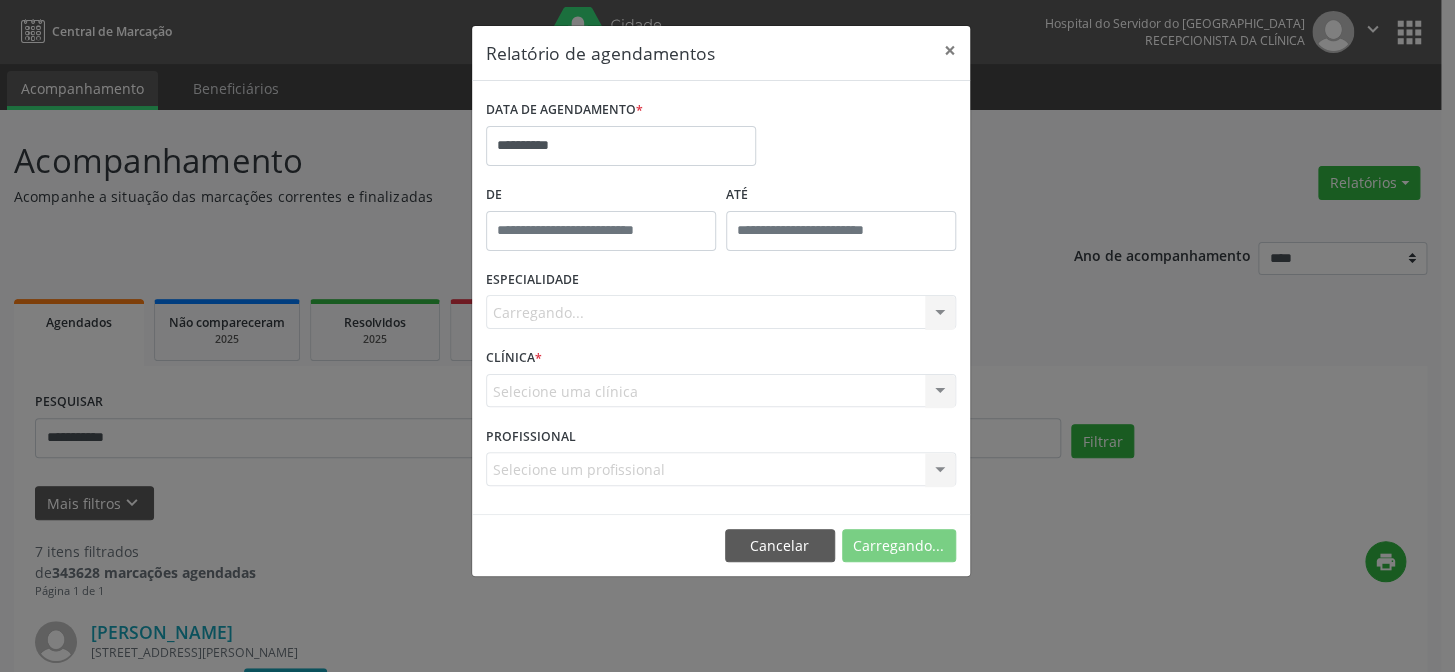 click on "Carregando...
Todas as especialidades   Alergologia   Angiologia   Arritmologia   Cardiologia   Cirurgia Abdominal   Cirurgia Bariatrica   Cirurgia Cabeça e Pescoço   Cirurgia Cardiaca   Cirurgia Geral   Cirurgia Ginecologica   Cirurgia Mastologia Oncologica   Cirurgia Pediatrica   Cirurgia Plastica   Cirurgia Toracica   Cirurgia geral oncológica   Cirurgia geral oncológica   Cirurgião Dermatológico   Clinica Geral   Clinica Medica   Consulta de Enfermagem - Hiperdia   Consulta de Enfermagem - Preventivo   Consulta de Enfermagem - Pré-Natal   Consulta de Enfermagem - Puericultura   Dermatologia   Endocinologia   Endocrino Diabetes   Endocrinologia   Fisioterapia   Fisioterapia Cirurgica   Fonoaudiologia   Gastro/Hepato   Gastroenterologia   Gastropediatria   Geriatria   Ginecologia   Gnecologia   Hebiatra   Hematologia   Hepatologia   Inf.Inf - Infectologista   Infectologia Pediátrica   Mastologia   Mastologia Oncologica   Medicina Psicossomatica     Nefrologia" at bounding box center (721, 312) 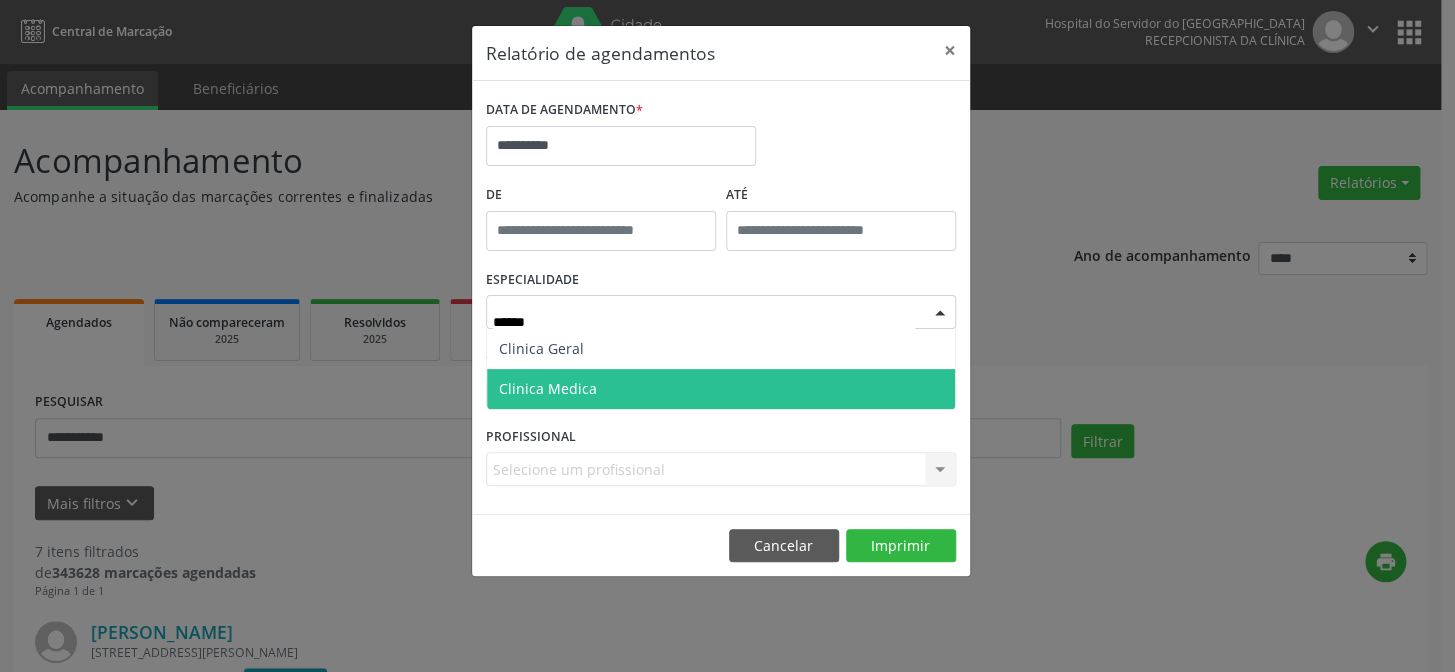 type on "*******" 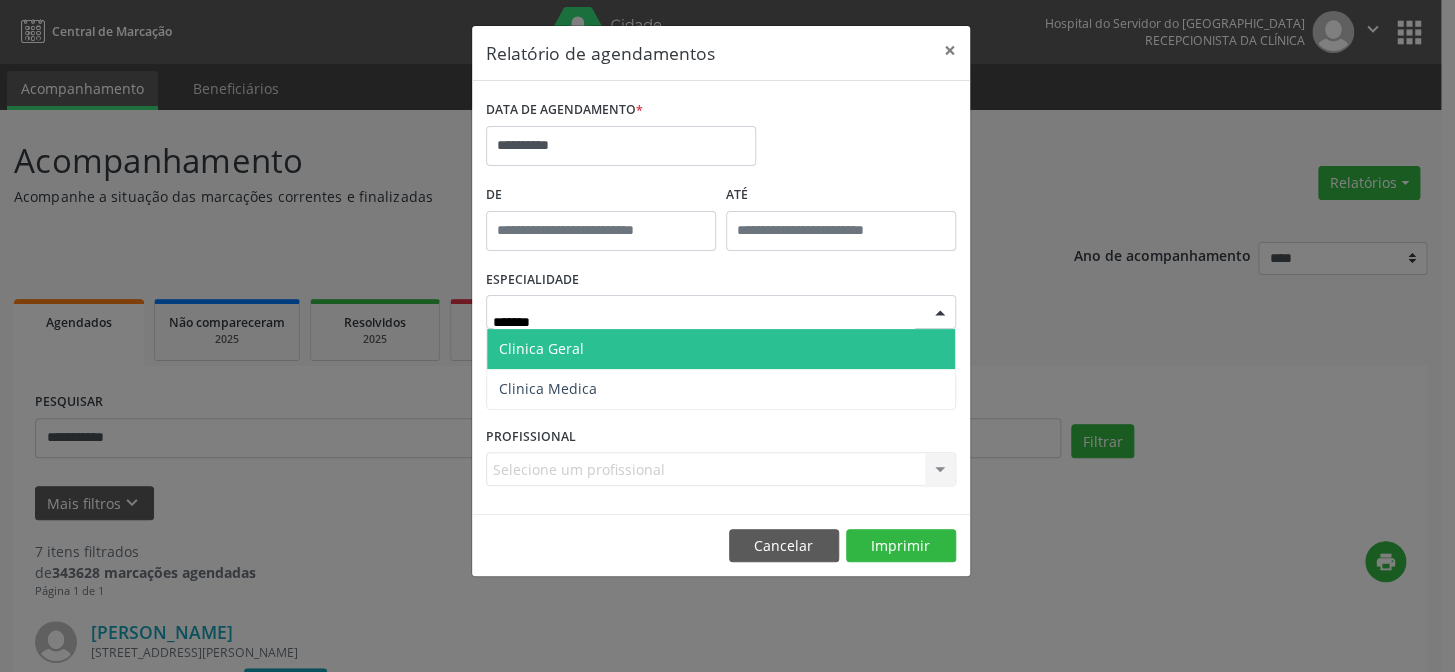 click on "Clinica Geral" at bounding box center (721, 349) 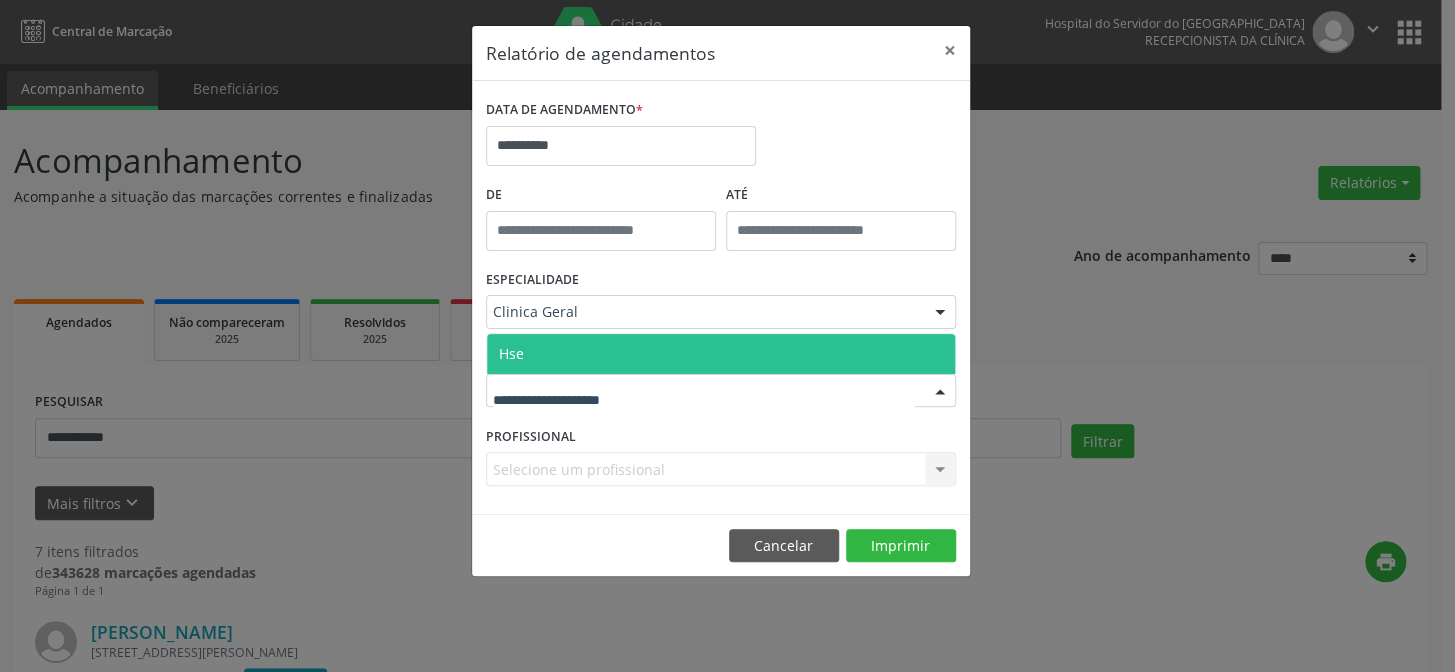 click on "Hse" at bounding box center (721, 354) 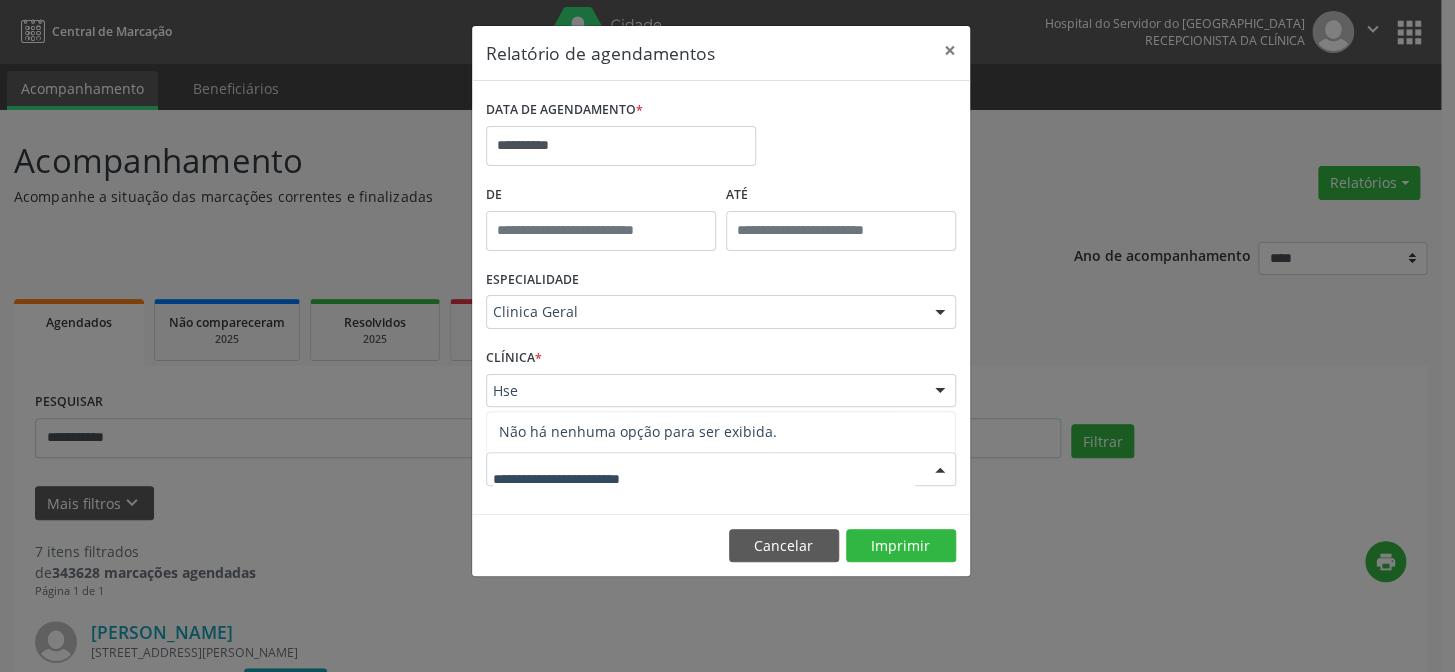 click at bounding box center (704, 479) 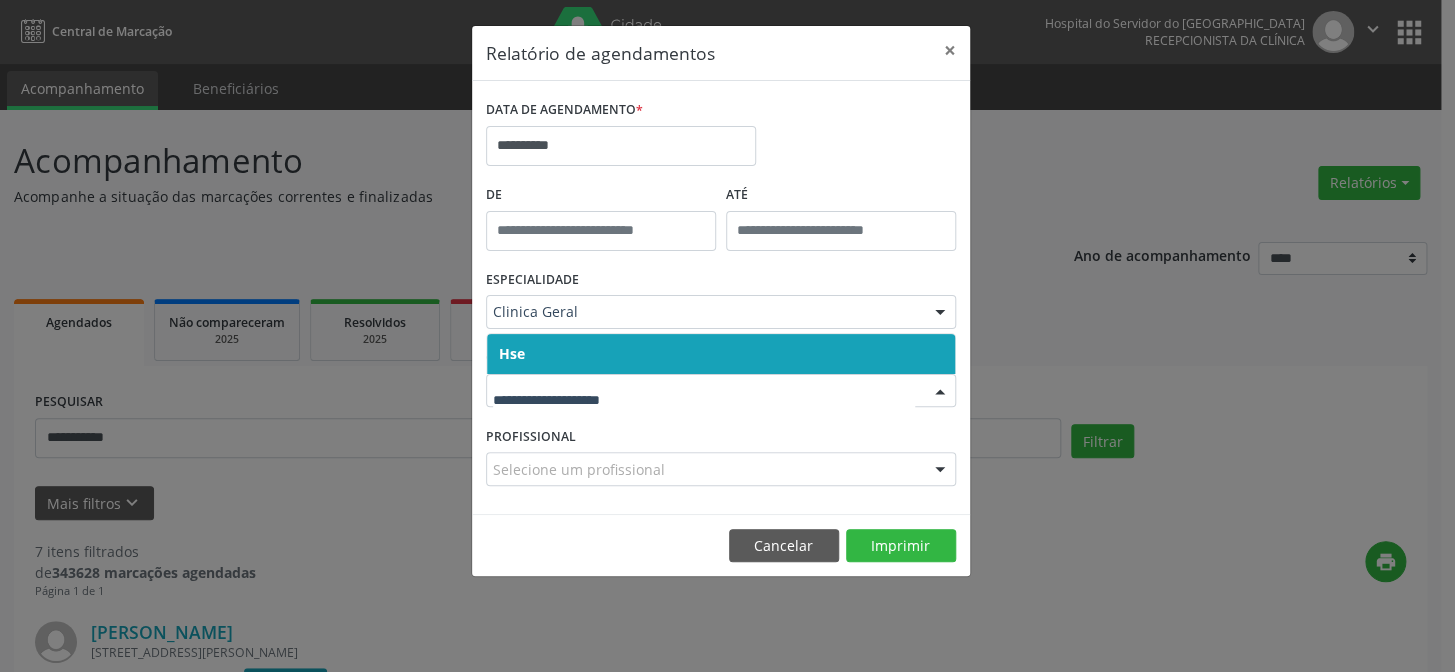 click on "Hse" at bounding box center [721, 354] 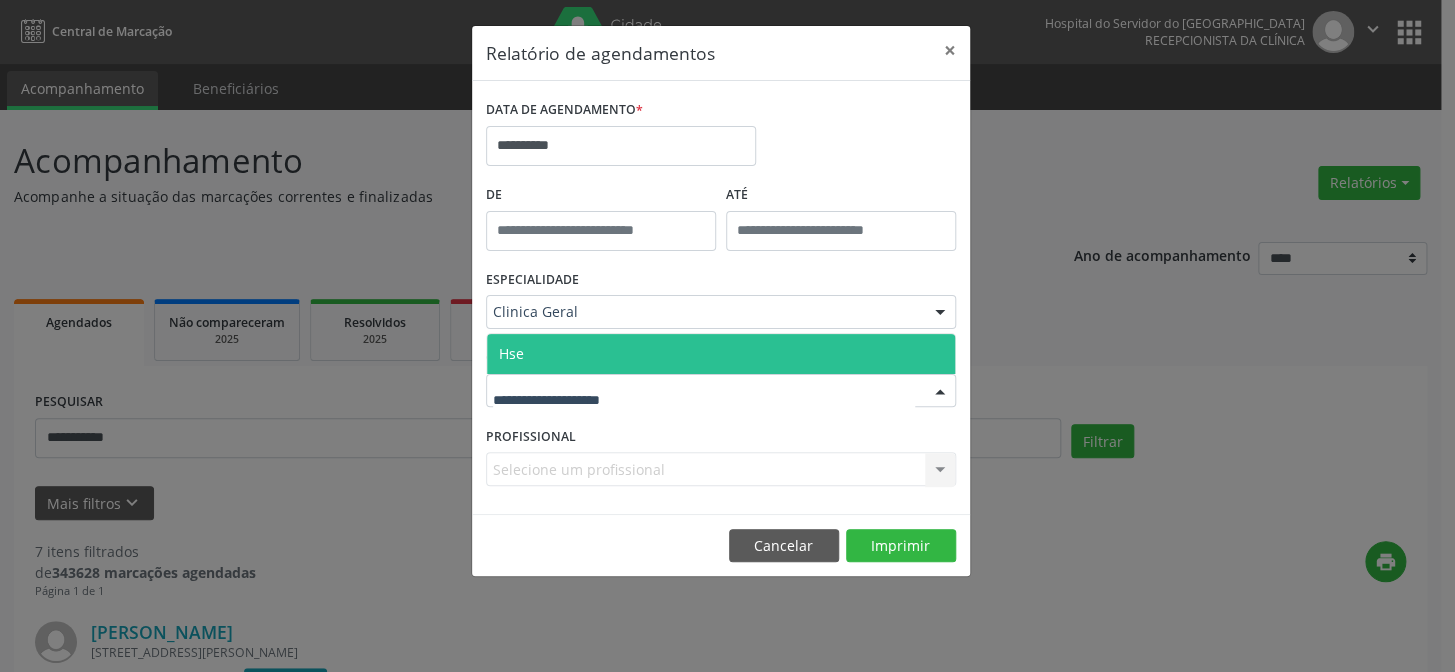 click on "Hse" at bounding box center (721, 354) 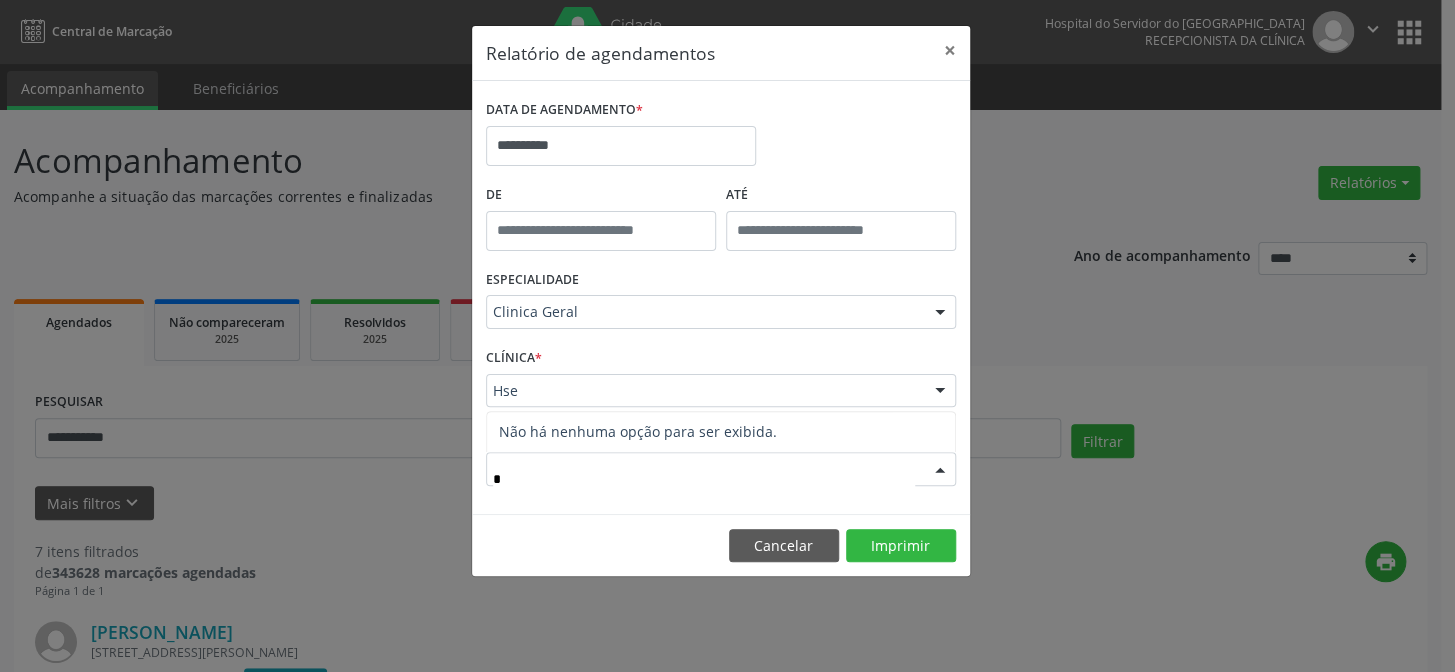 type on "**" 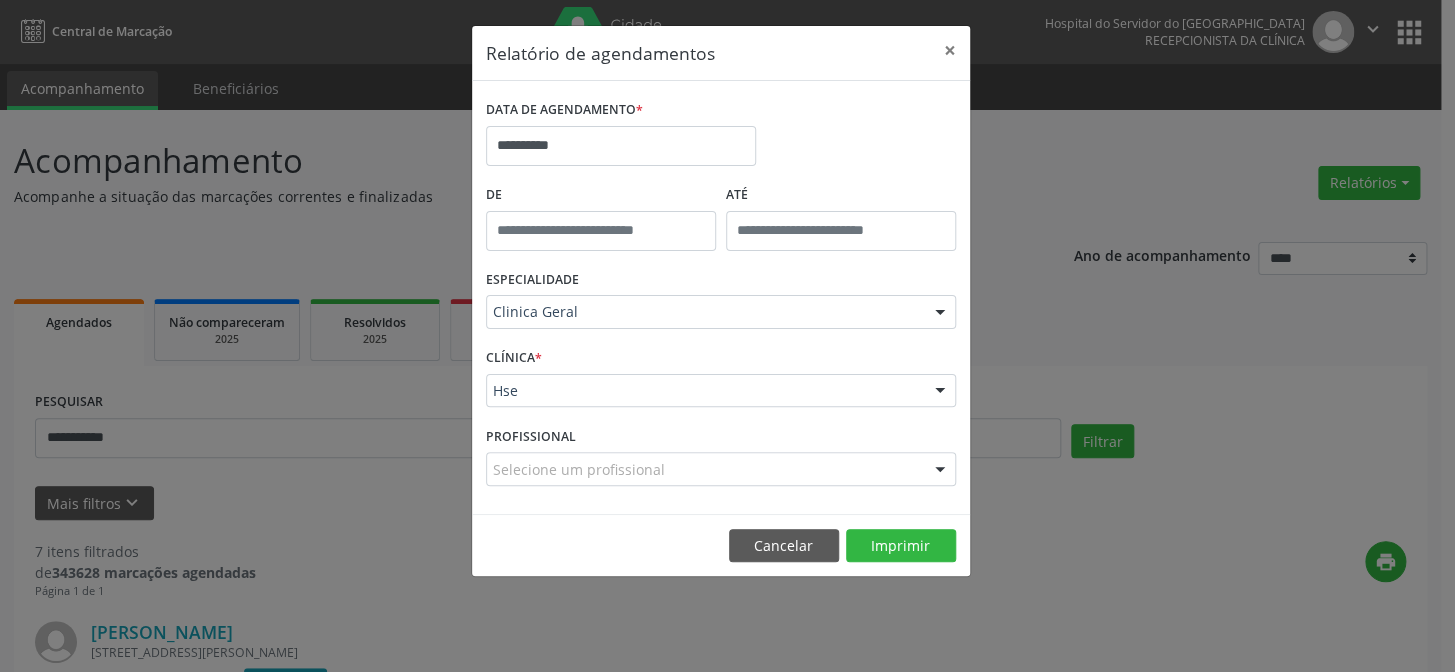click on "ESPECIALIDADE" at bounding box center [532, 280] 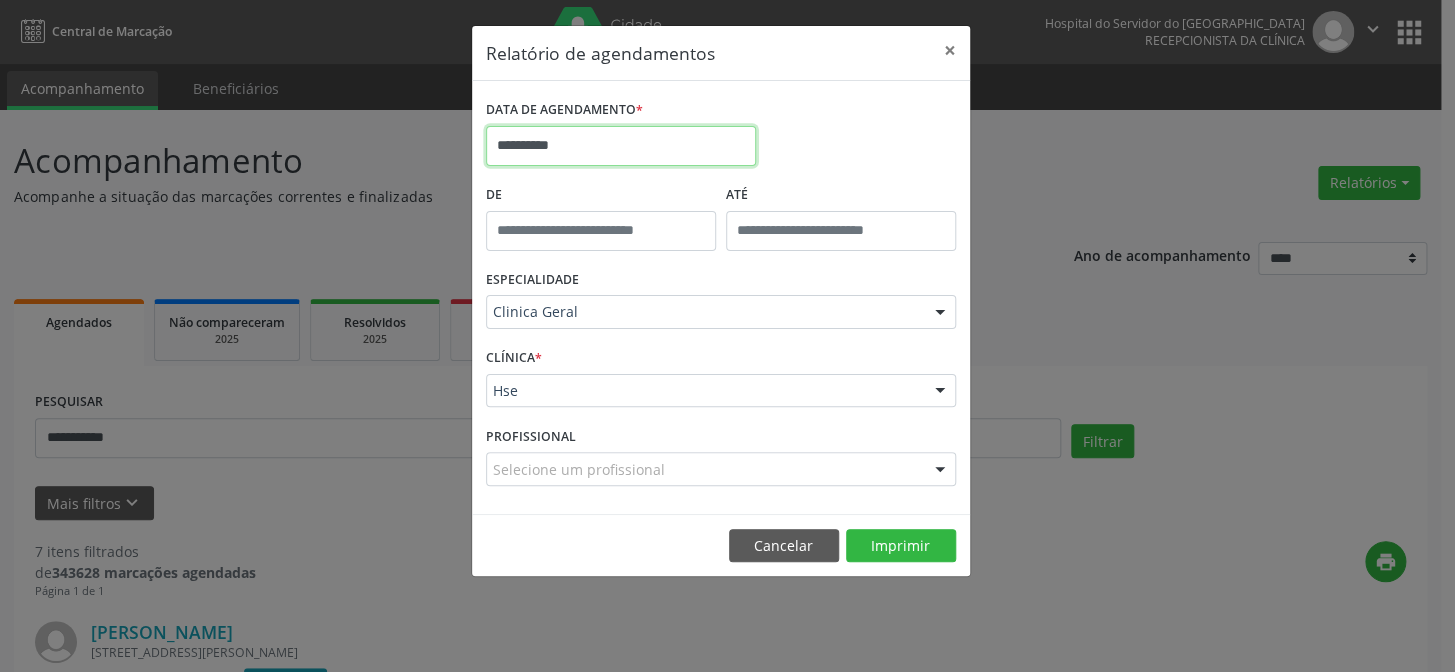 click on "**********" at bounding box center [621, 146] 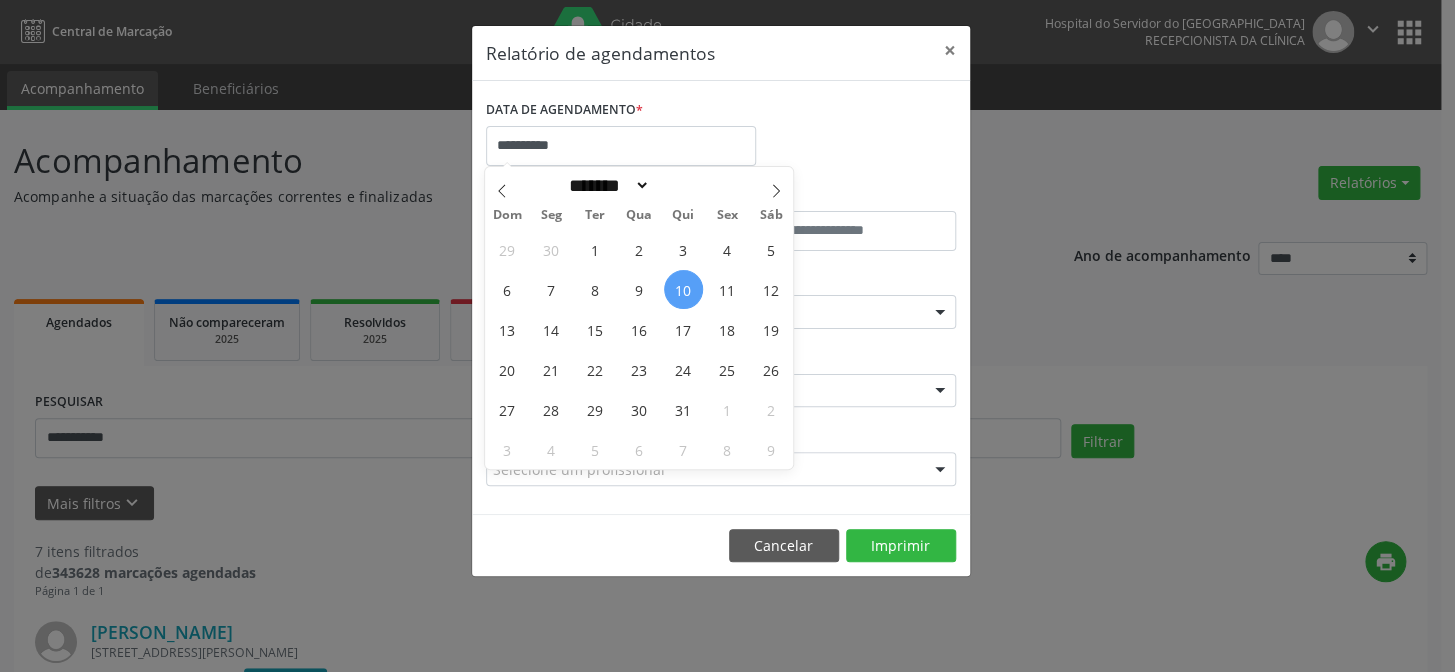click on "**********" at bounding box center (721, 137) 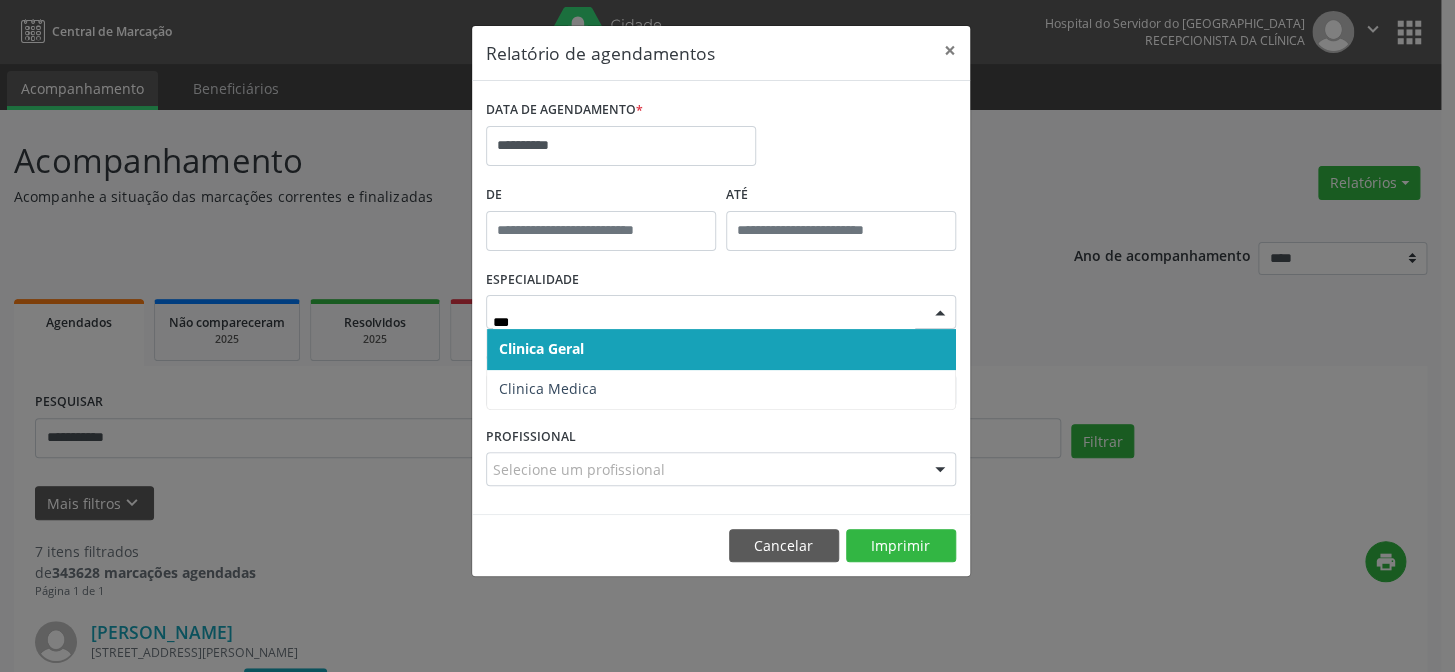 click on "Clinica Geral" at bounding box center (541, 348) 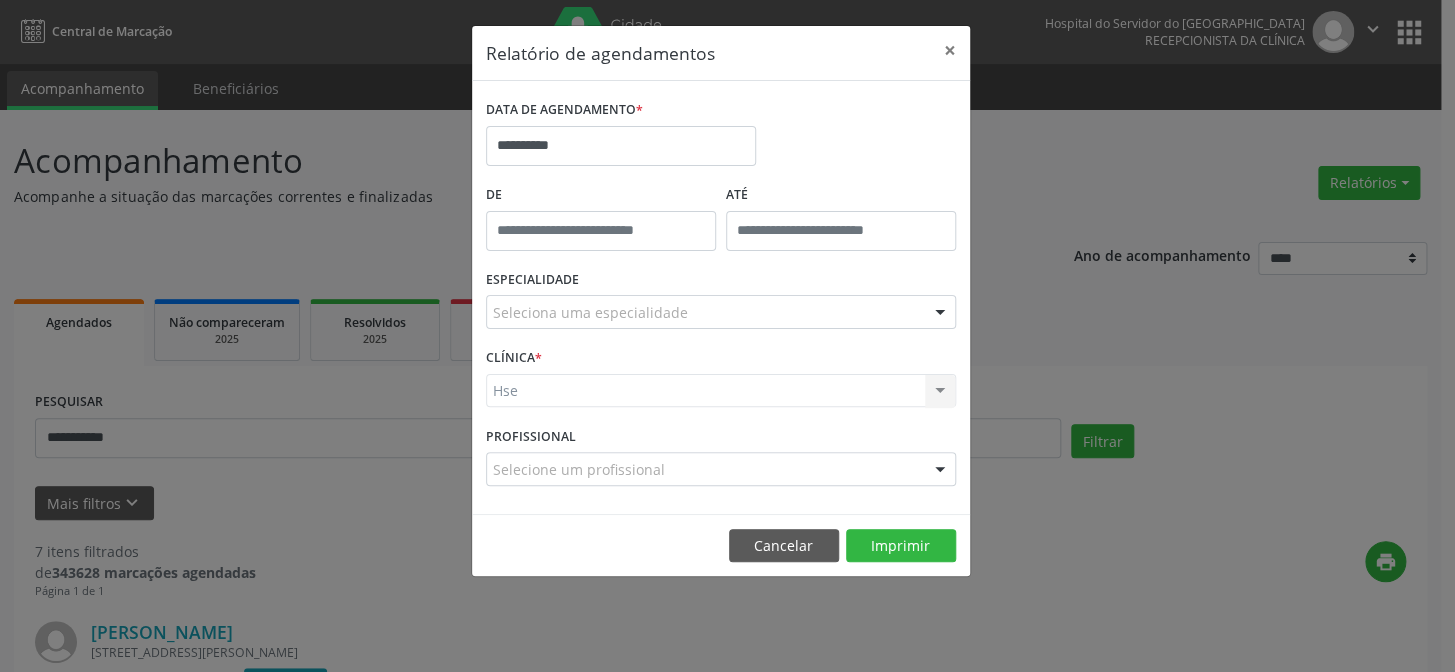 drag, startPoint x: 600, startPoint y: 327, endPoint x: 602, endPoint y: 310, distance: 17.117243 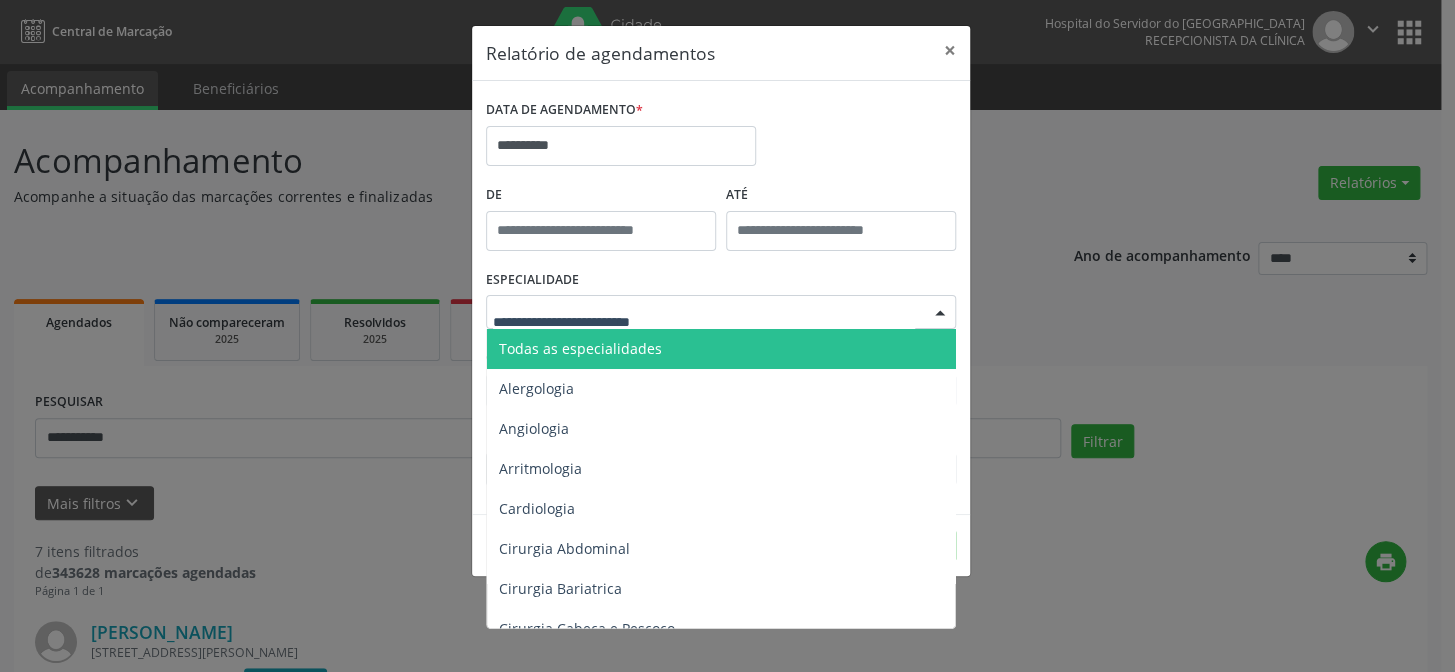 click at bounding box center [704, 322] 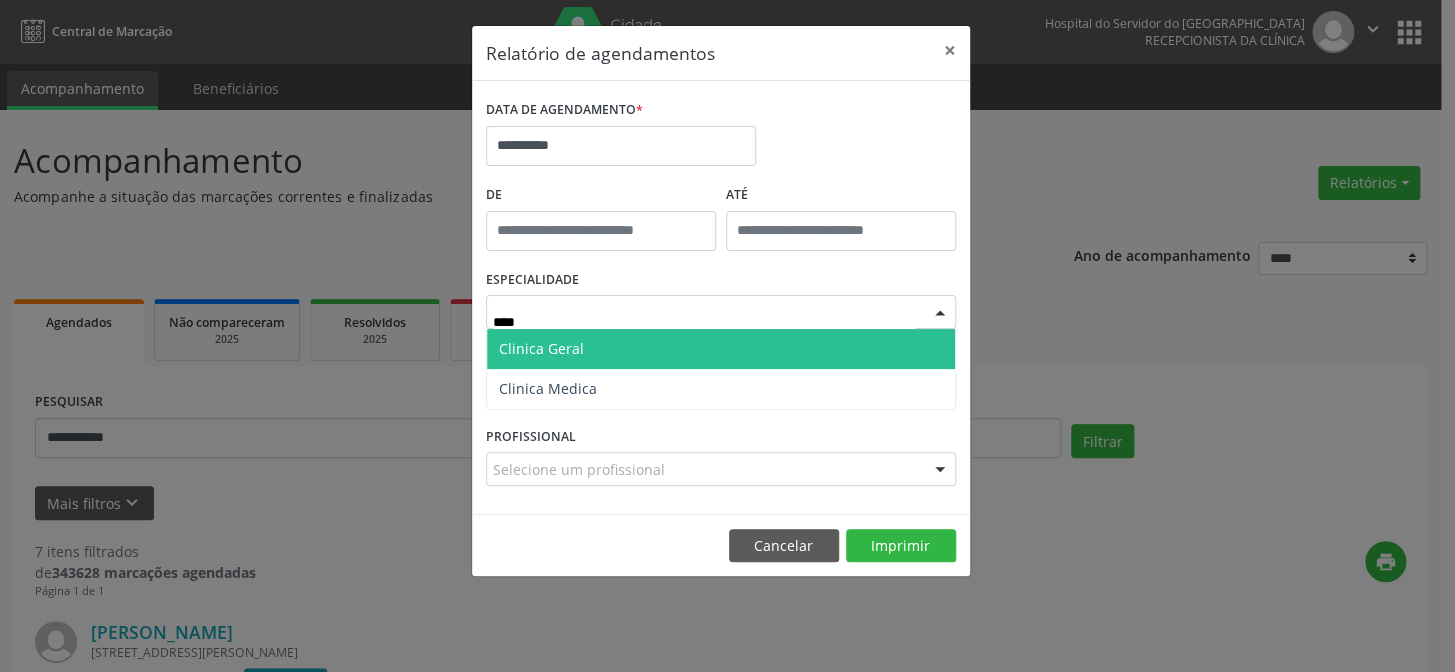type on "*****" 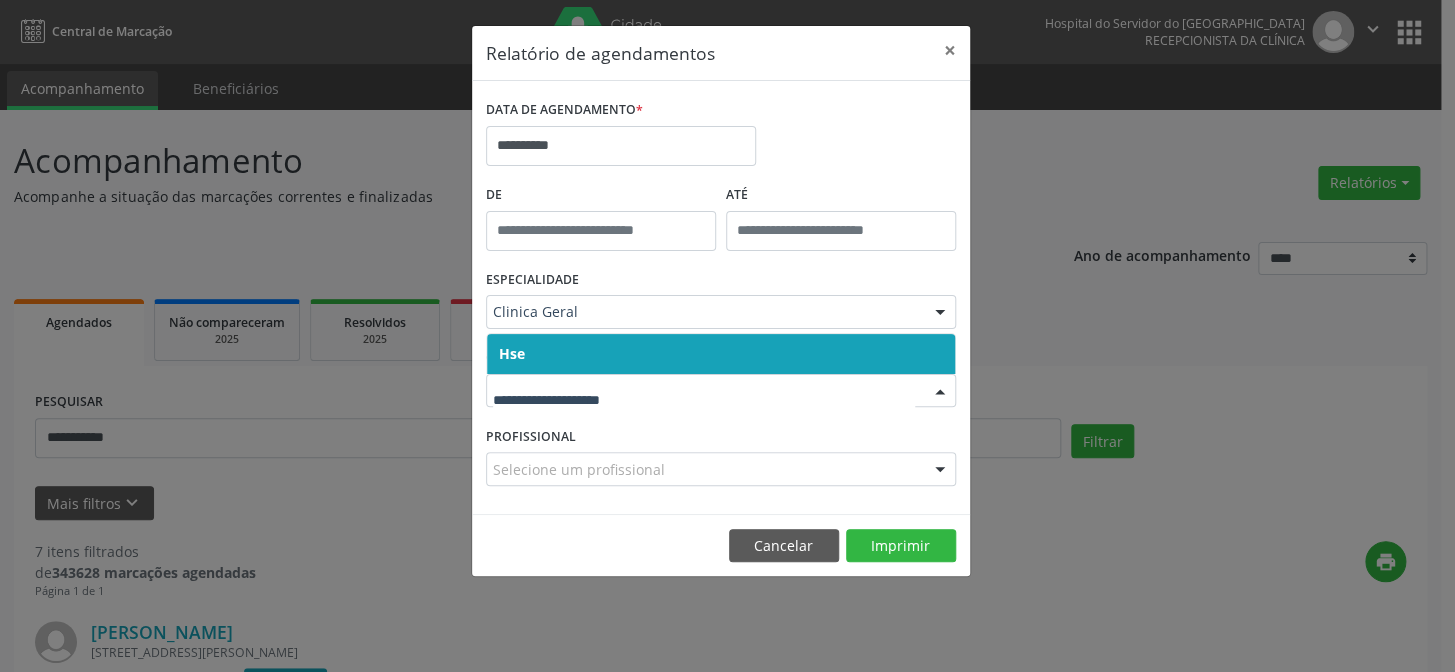 click on "Hse" at bounding box center [721, 354] 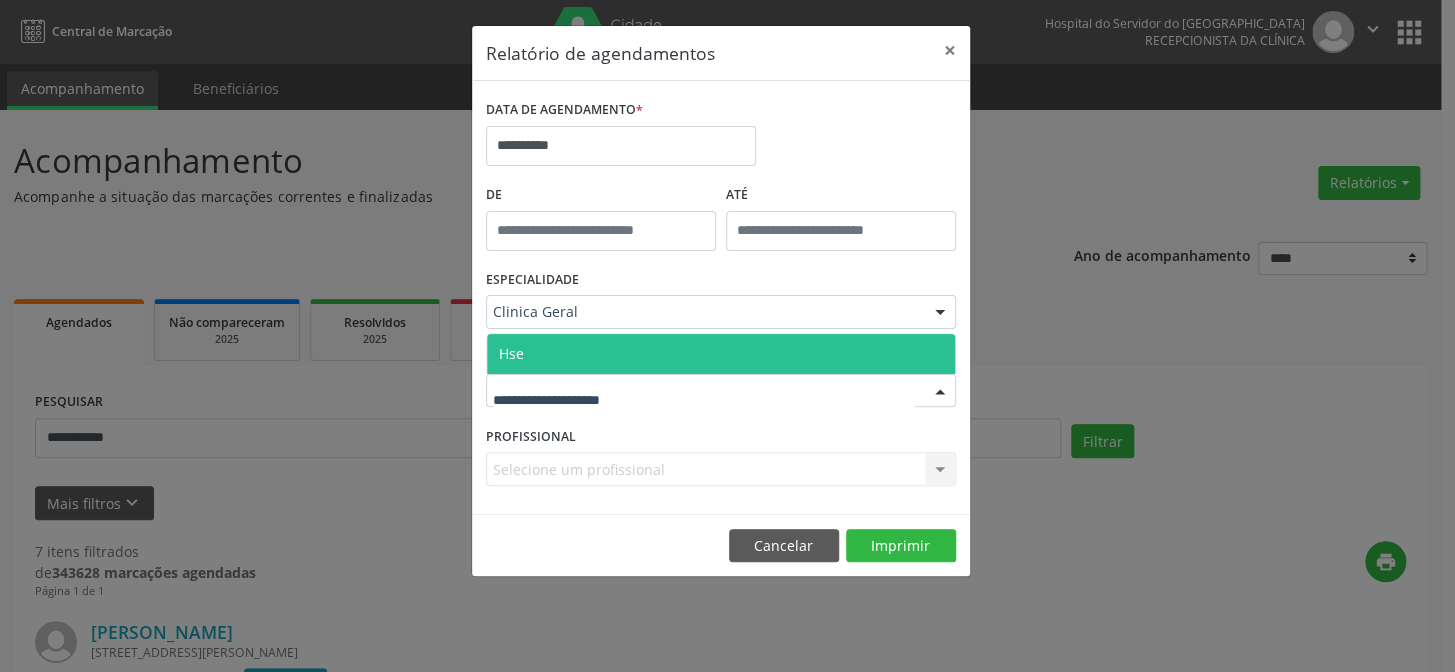 click at bounding box center [721, 391] 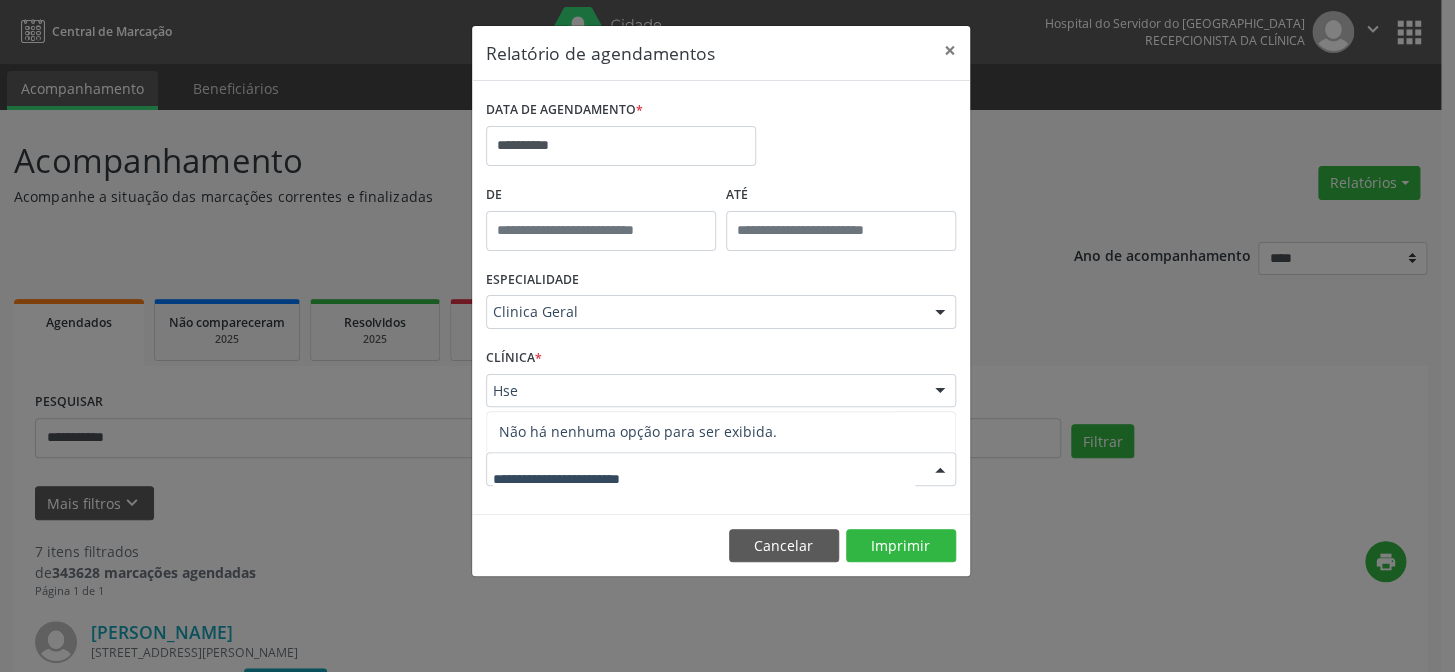 click at bounding box center (704, 479) 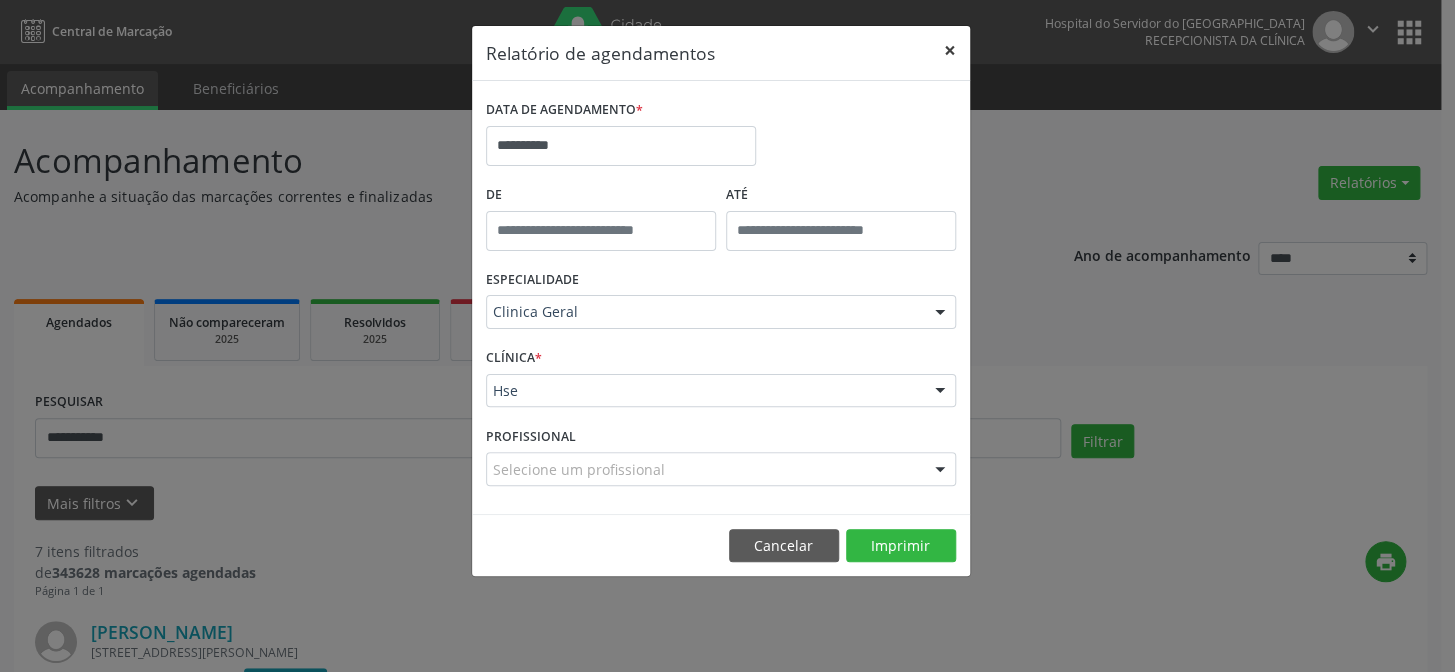 click on "×" at bounding box center [950, 50] 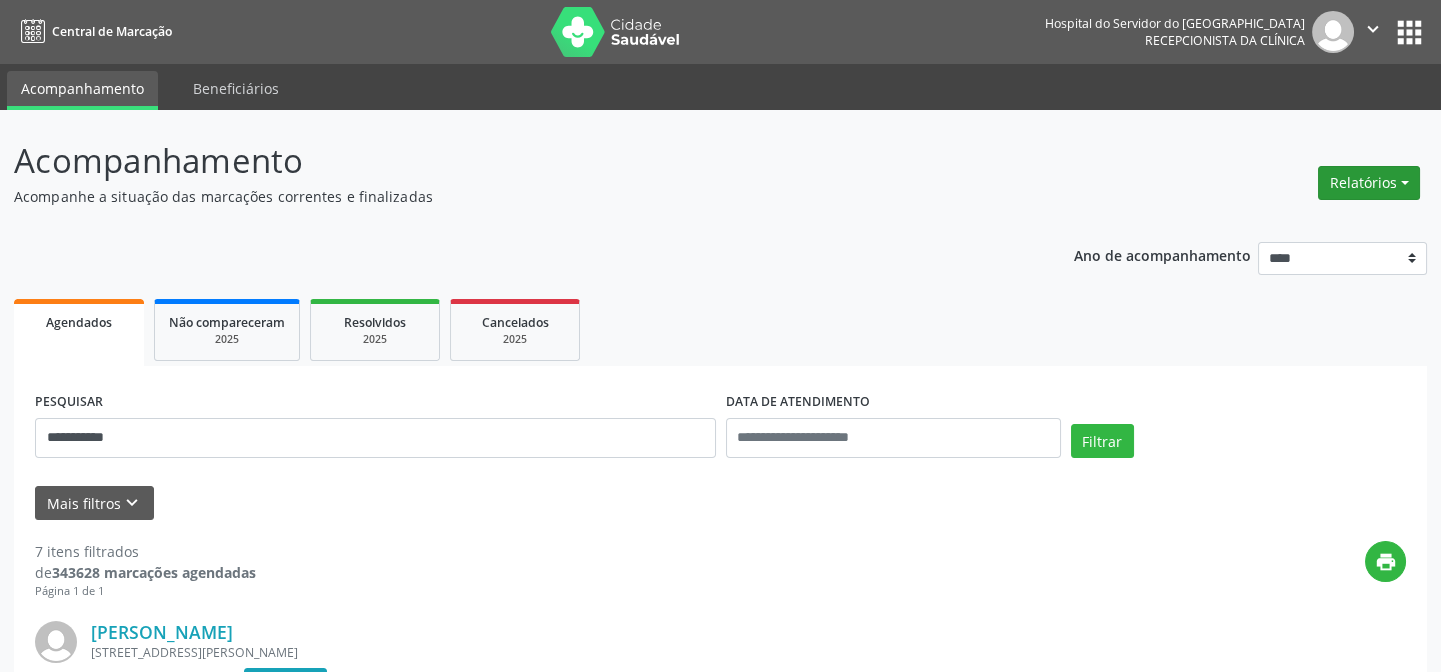 click on "Relatórios" at bounding box center [1369, 183] 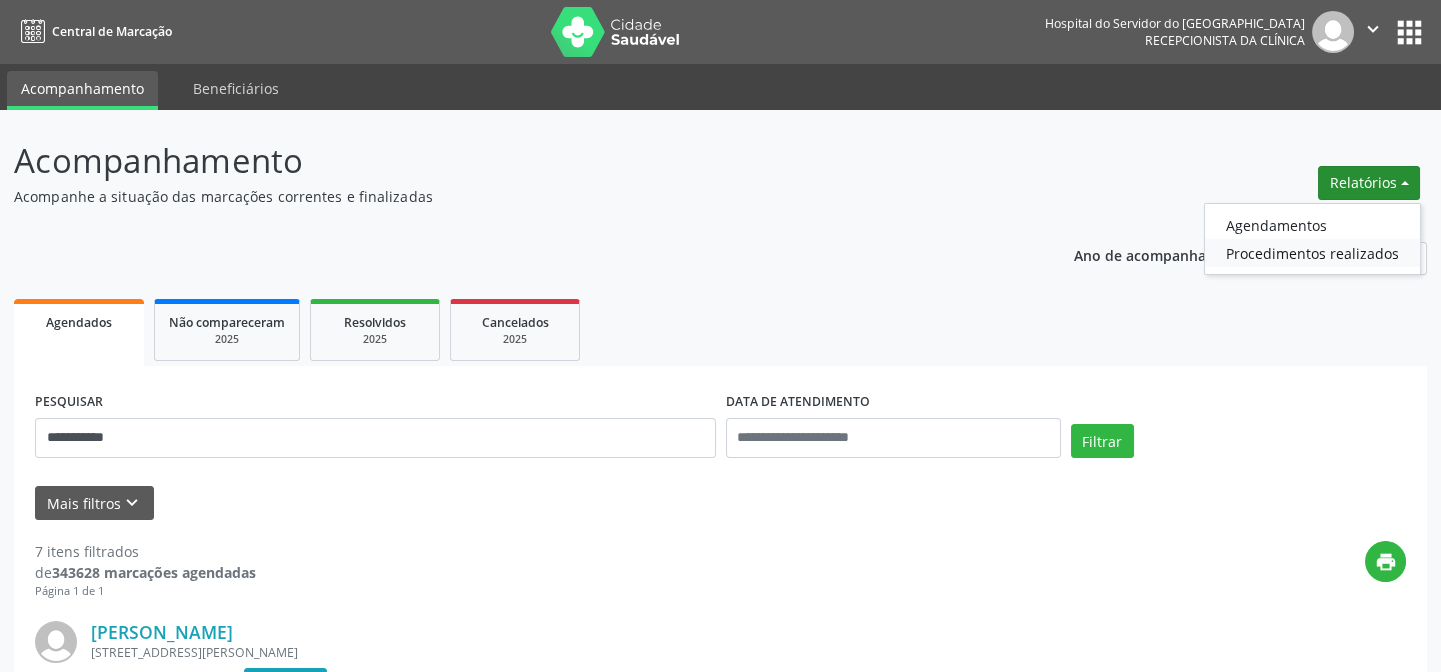 click on "Procedimentos realizados" at bounding box center [1312, 253] 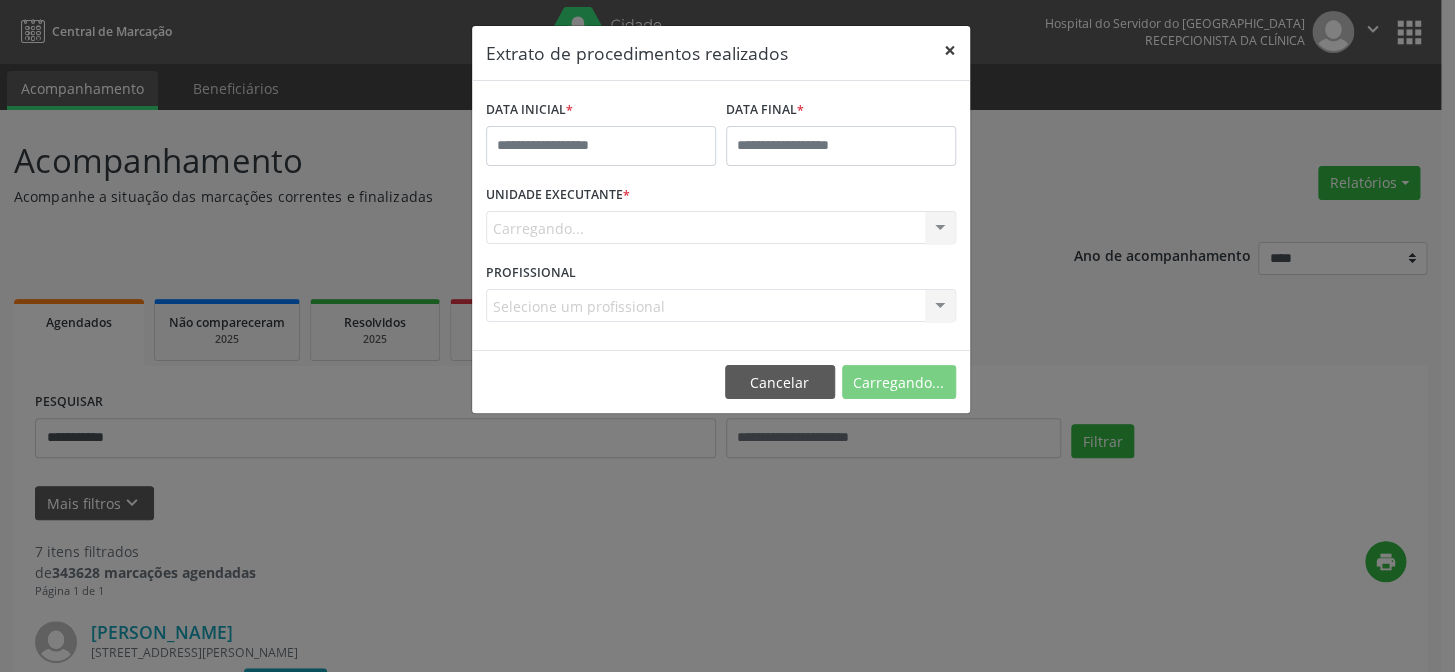 click on "×" at bounding box center [950, 50] 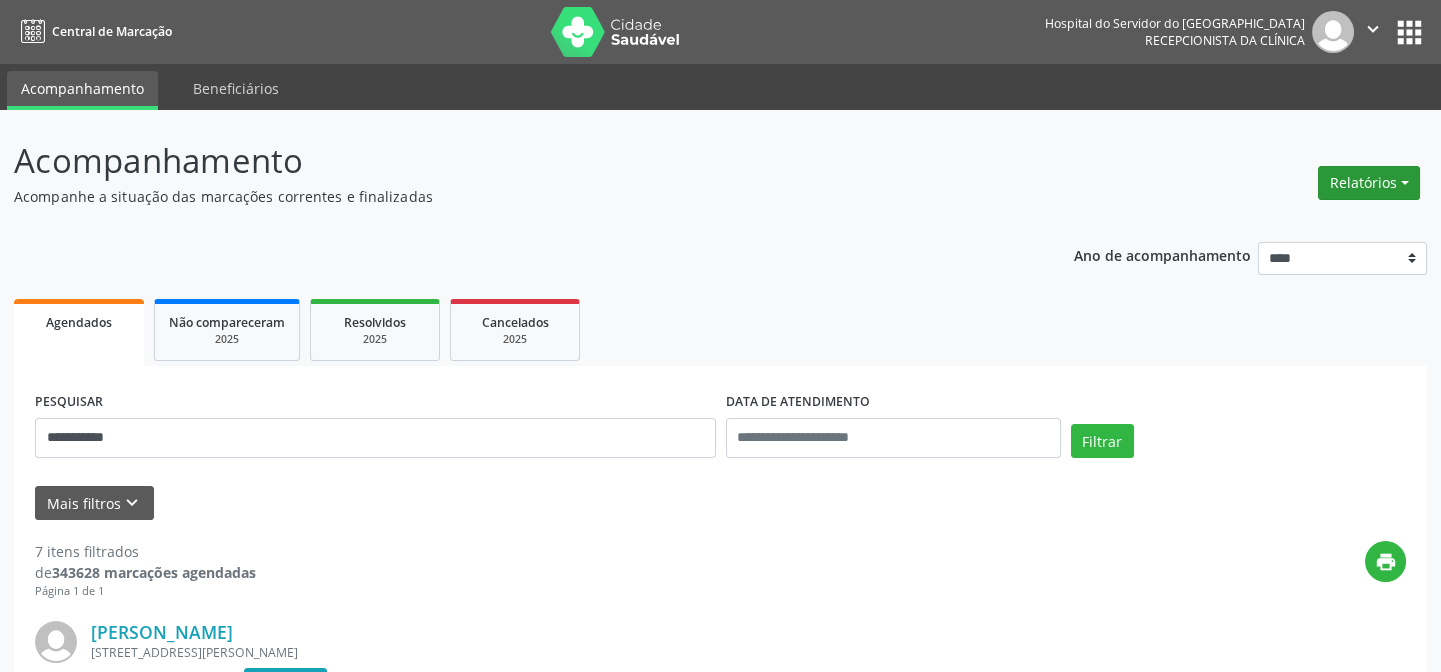 drag, startPoint x: 1279, startPoint y: 155, endPoint x: 1341, endPoint y: 192, distance: 72.20111 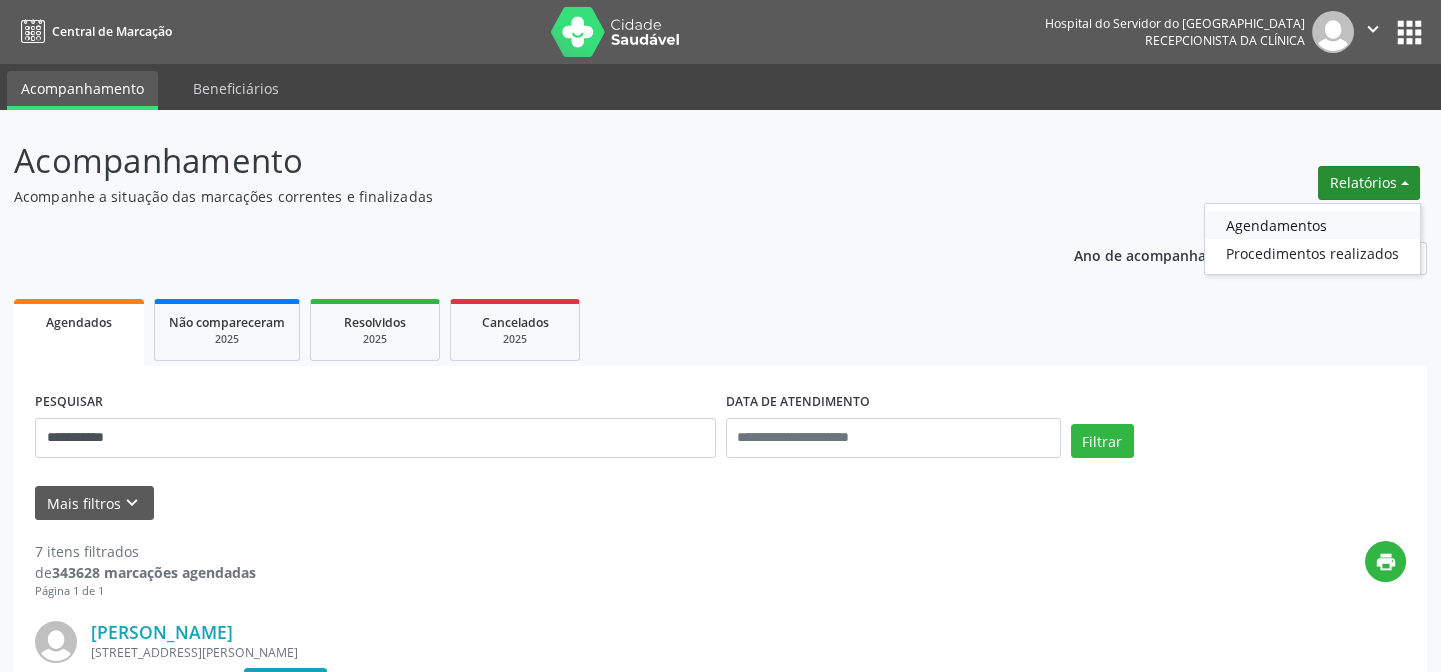 click on "Agendamentos" at bounding box center (1312, 225) 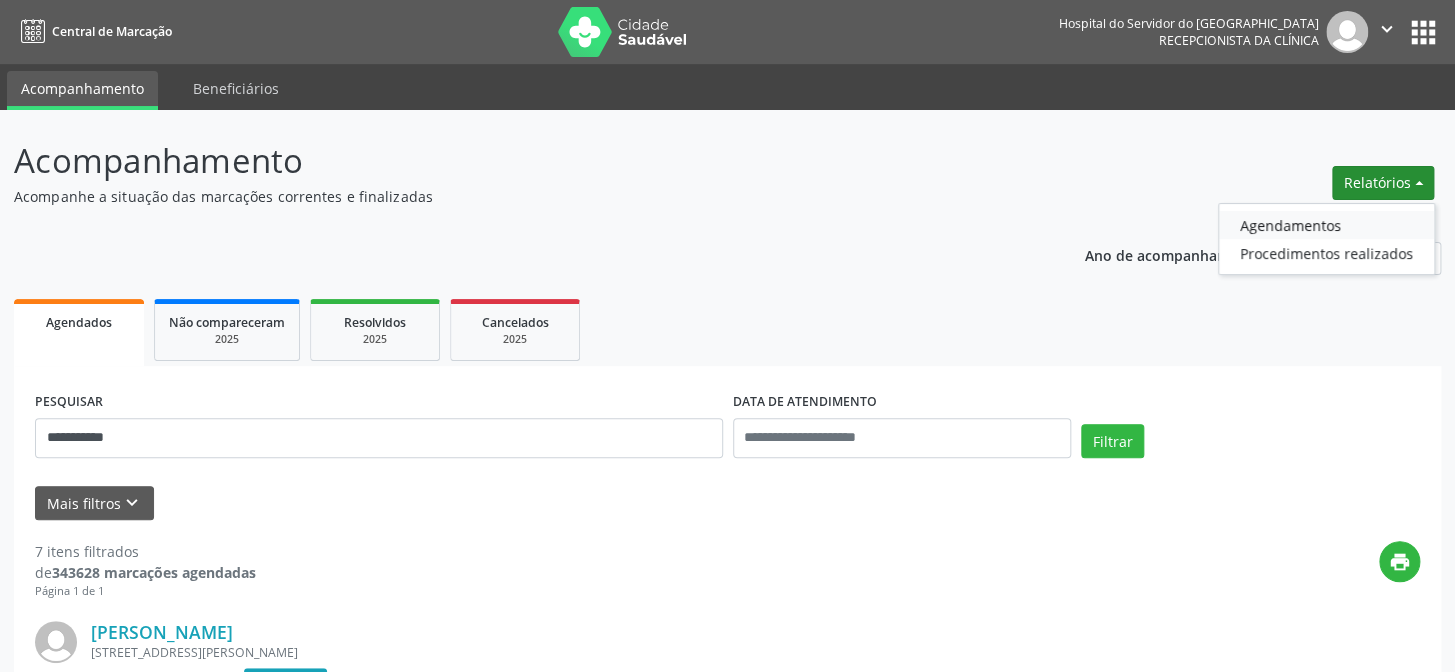 select on "*" 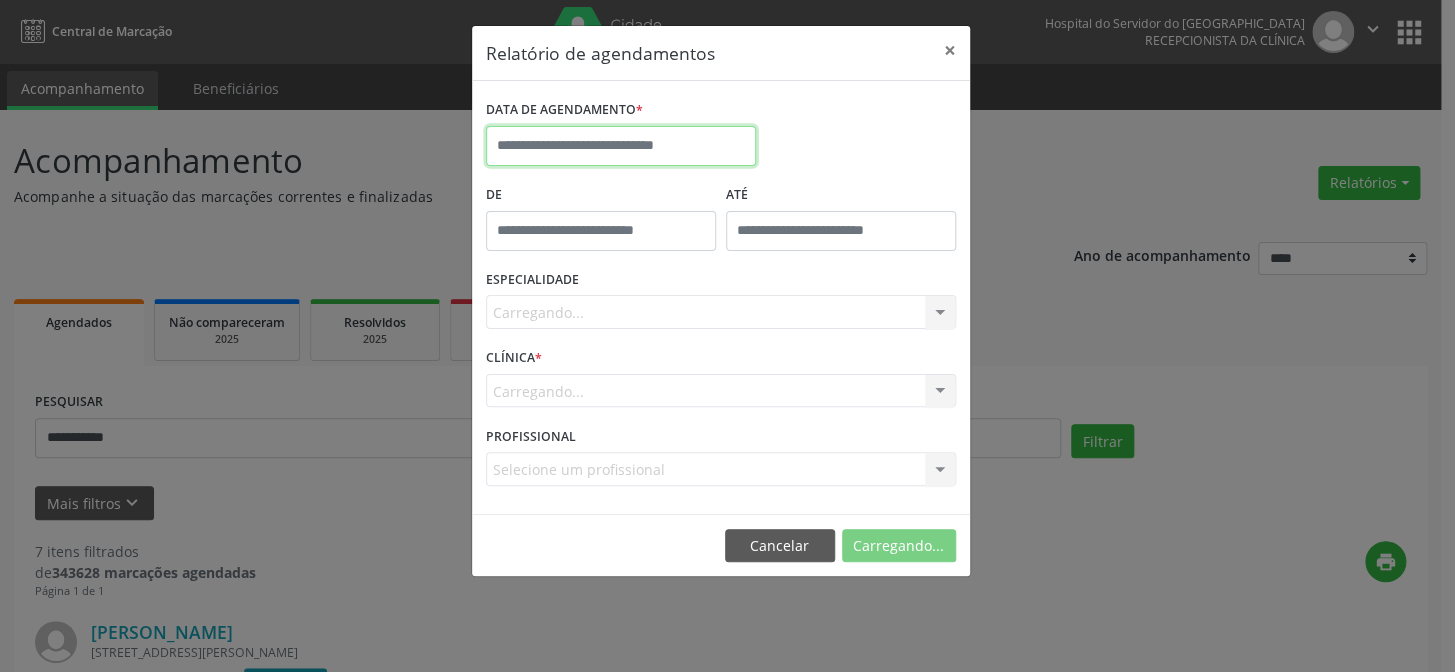 click at bounding box center [621, 146] 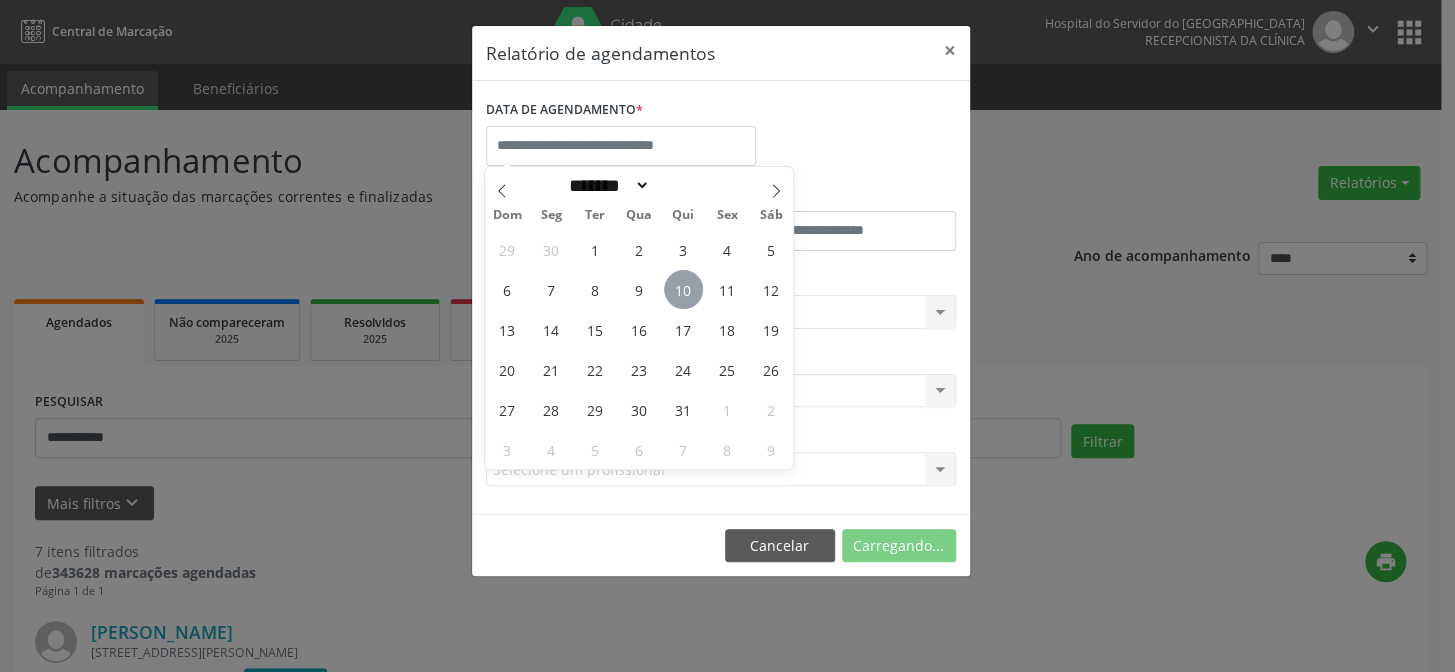 click on "10" at bounding box center [683, 289] 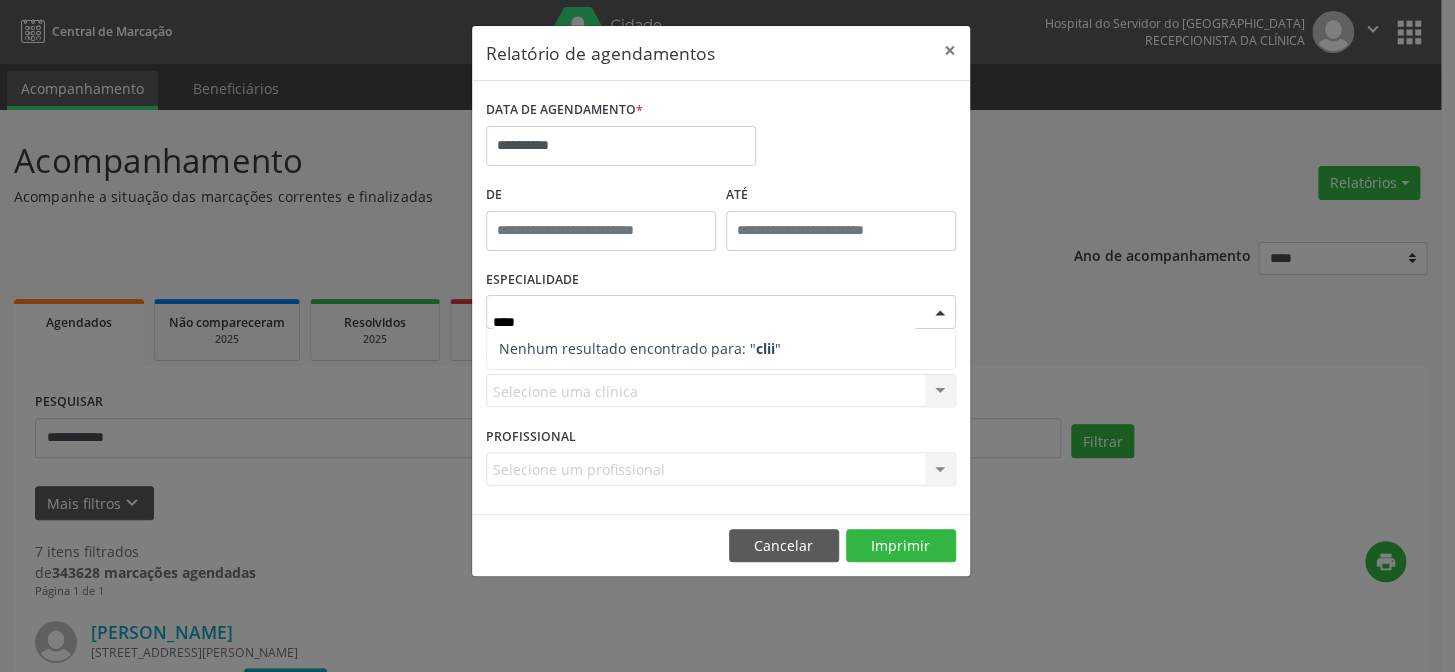 type on "***" 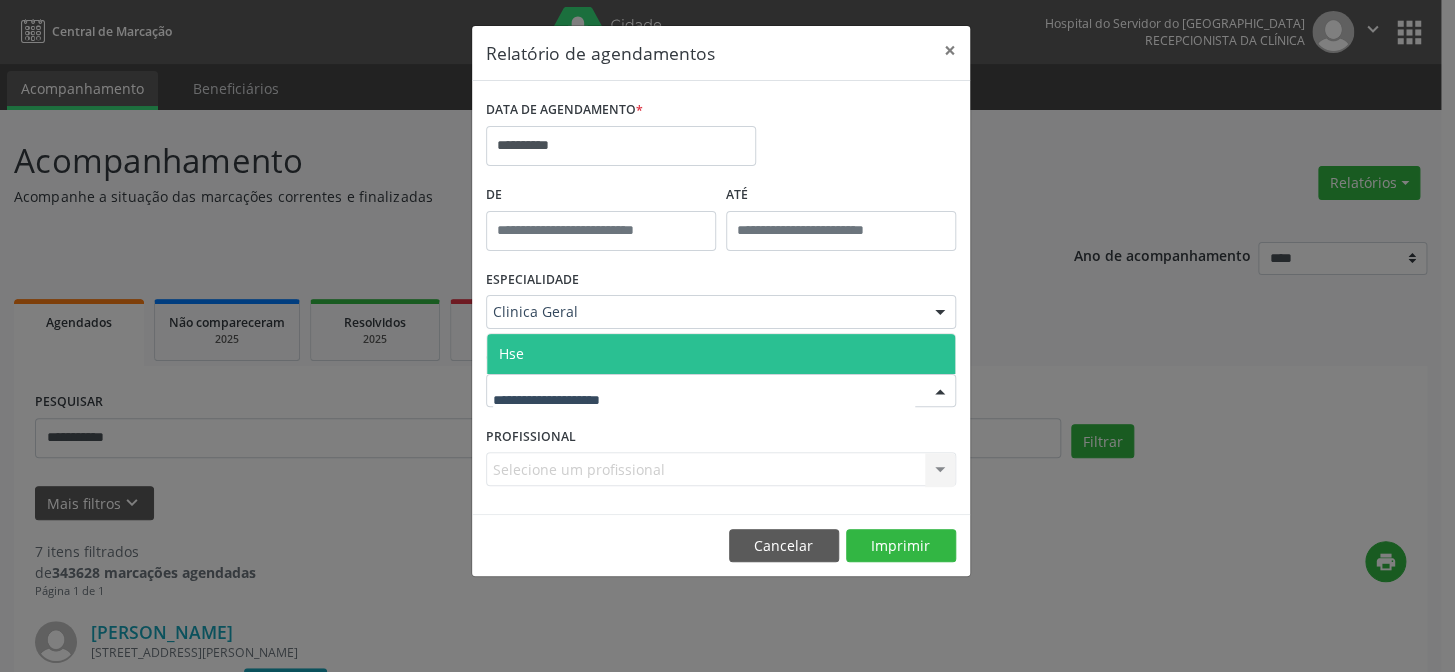 click on "Hse" at bounding box center [511, 353] 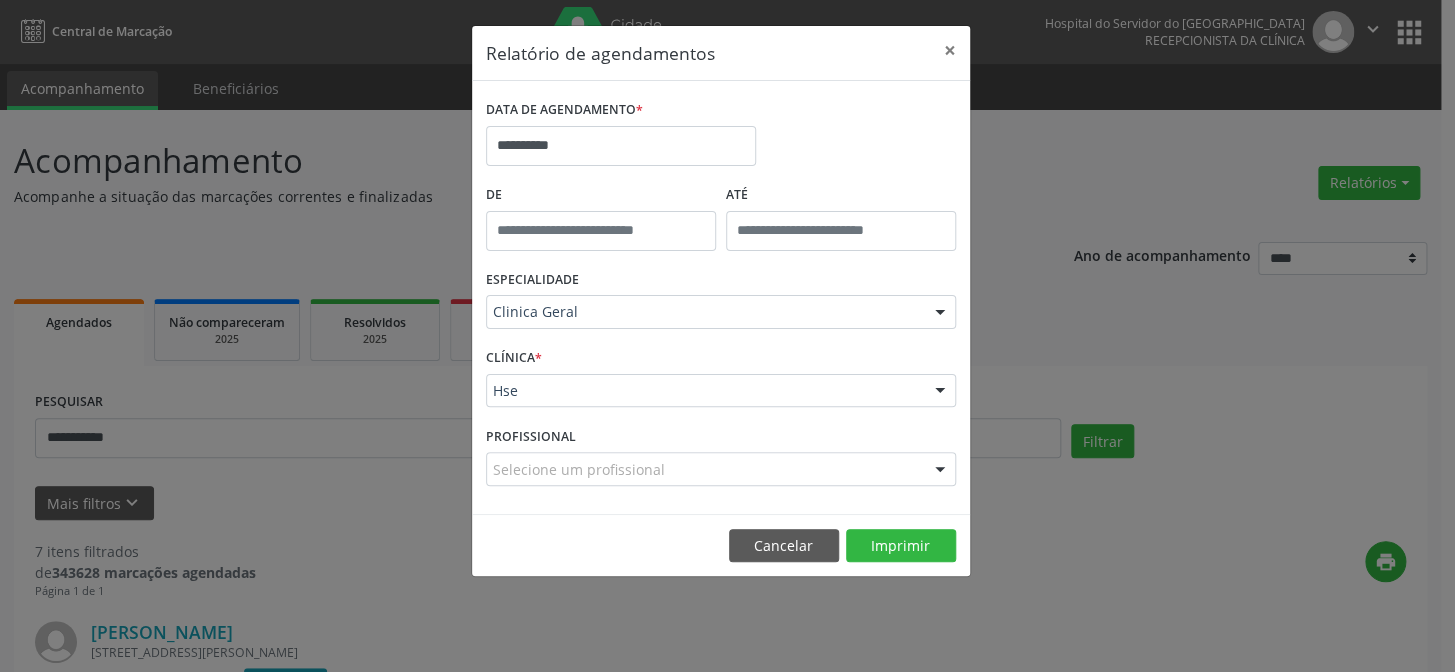 click on "CLÍNICA
*" at bounding box center [514, 358] 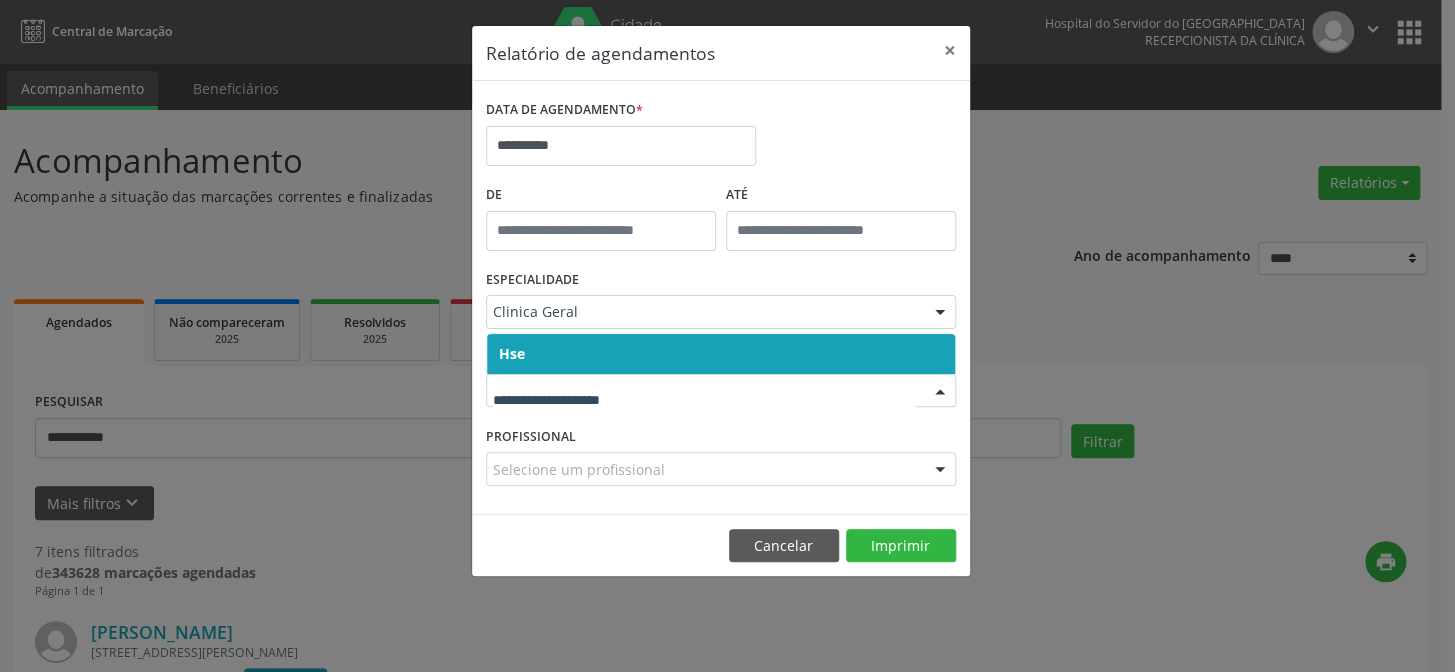 click on "Hse" at bounding box center [721, 354] 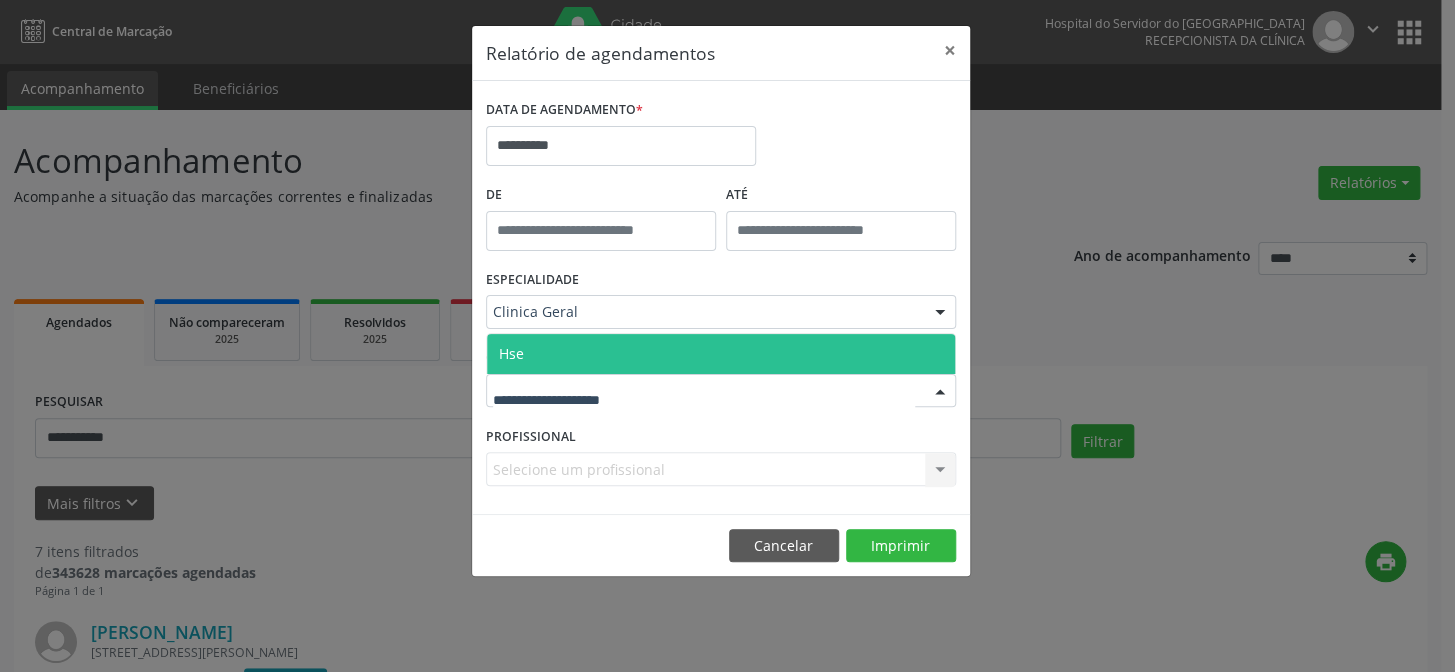 click on "Hse" at bounding box center [721, 354] 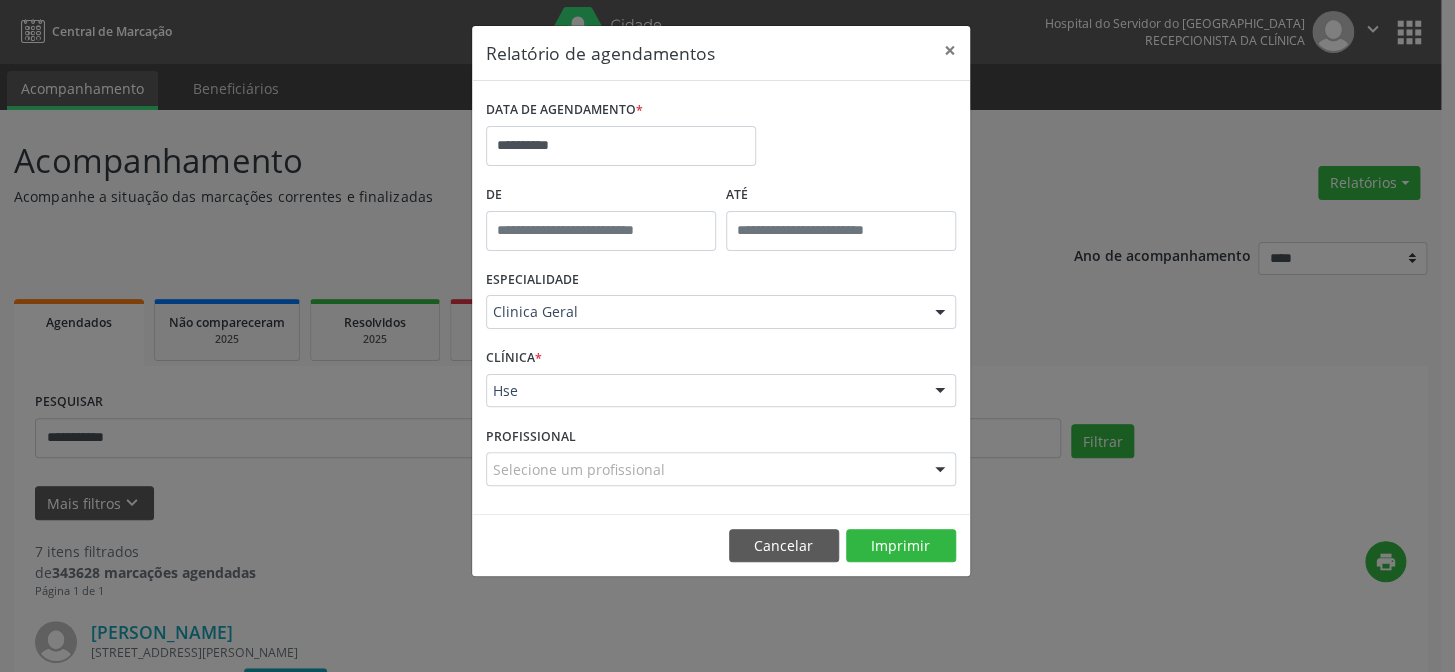 click on "PROFISSIONAL
Selecione um profissional
Nenhum resultado encontrado para: "   "
Não há nenhuma opção para ser exibida." at bounding box center (721, 460) 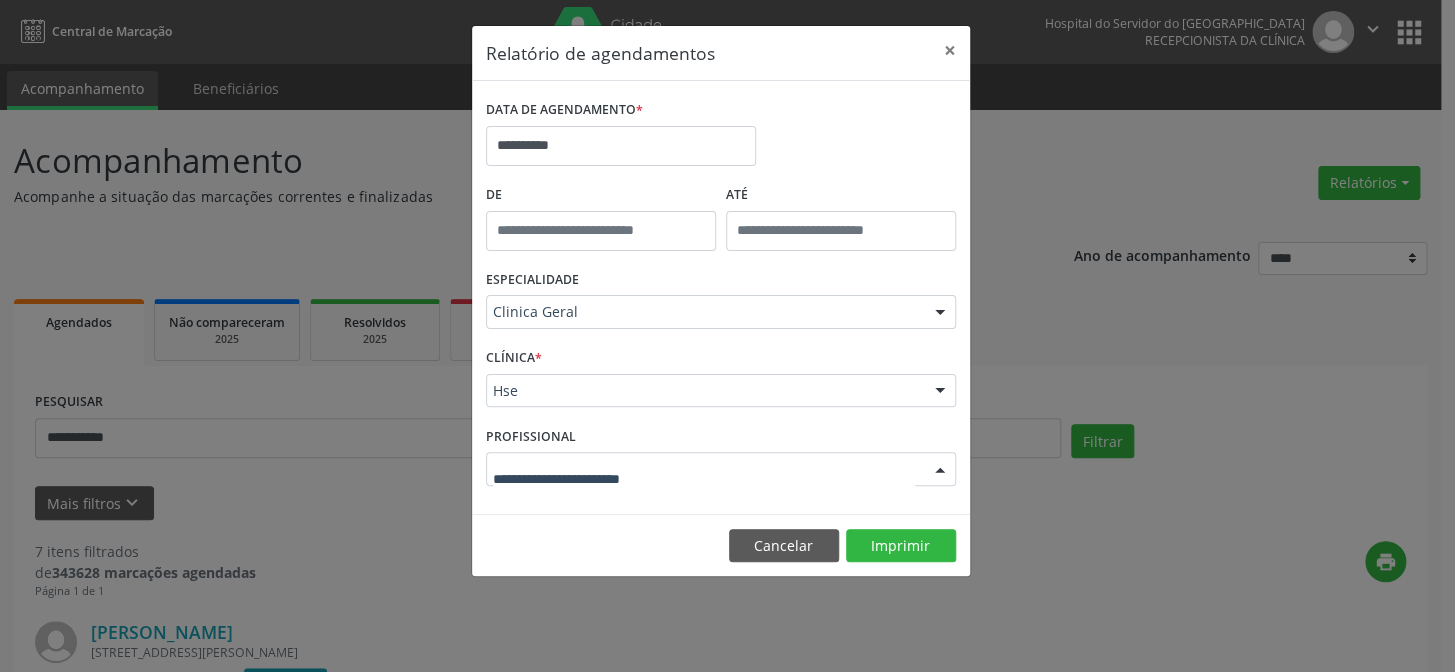 click at bounding box center [721, 469] 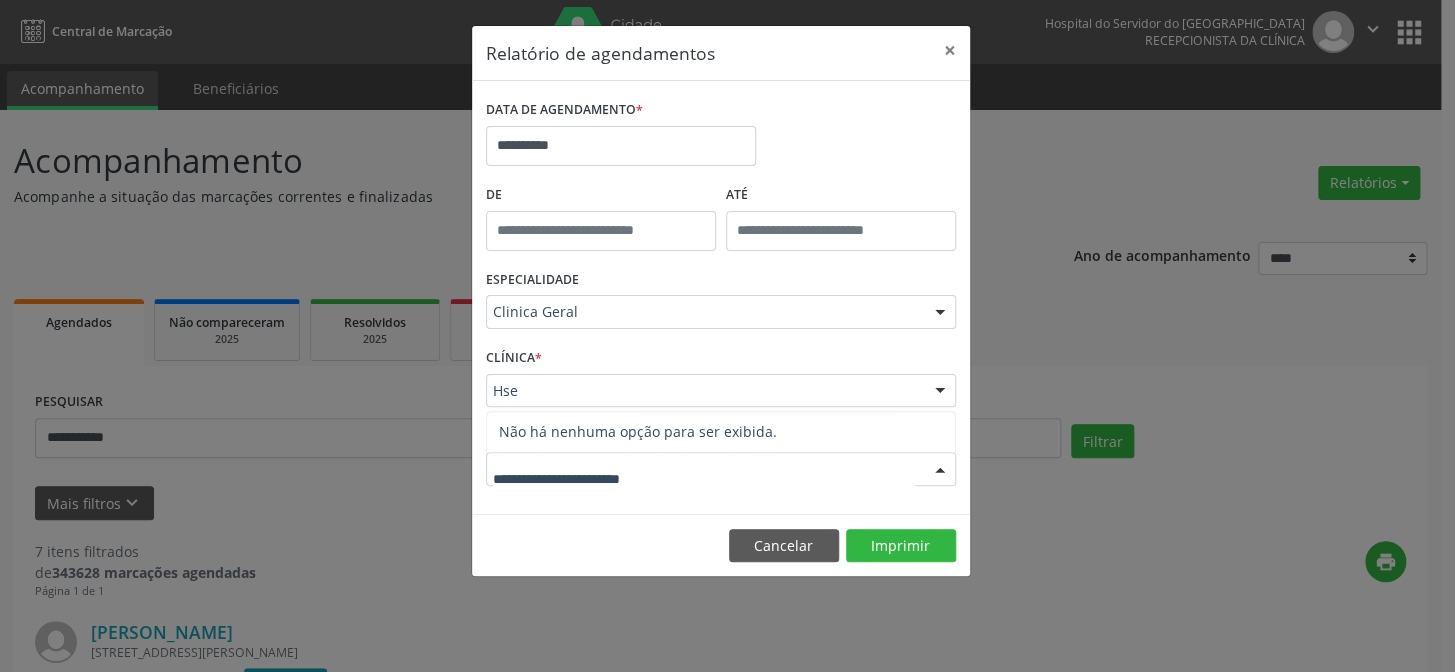 click on "ESPECIALIDADE
Clinica Geral         Todas as especialidades   Alergologia   Angiologia   Arritmologia   Cardiologia   Cirurgia Abdominal   Cirurgia Bariatrica   Cirurgia Cabeça e Pescoço   Cirurgia Cardiaca   Cirurgia Geral   Cirurgia Ginecologica   Cirurgia Mastologia Oncologica   Cirurgia Pediatrica   Cirurgia Plastica   Cirurgia Toracica   Cirurgia geral oncológica   Cirurgia geral oncológica   Cirurgião Dermatológico   Clinica Geral   Clinica Medica   Consulta de Enfermagem - Hiperdia   Consulta de Enfermagem - Preventivo   Consulta de Enfermagem - Pré-Natal   Consulta de Enfermagem - Puericultura   Dermatologia   Endocinologia   Endocrino Diabetes   Endocrinologia   Fisioterapia   Fisioterapia Cirurgica   Fonoaudiologia   Gastro/Hepato   Gastroenterologia   Gastropediatria   Geriatria   Ginecologia   Gnecologia   Hebiatra   Hematologia   Hepatologia   Inf.Inf - Infectologista   Infectologia Pediátrica   Mastologia   Mastologia Oncologica   Medicina Psicossomatica" at bounding box center [721, 304] 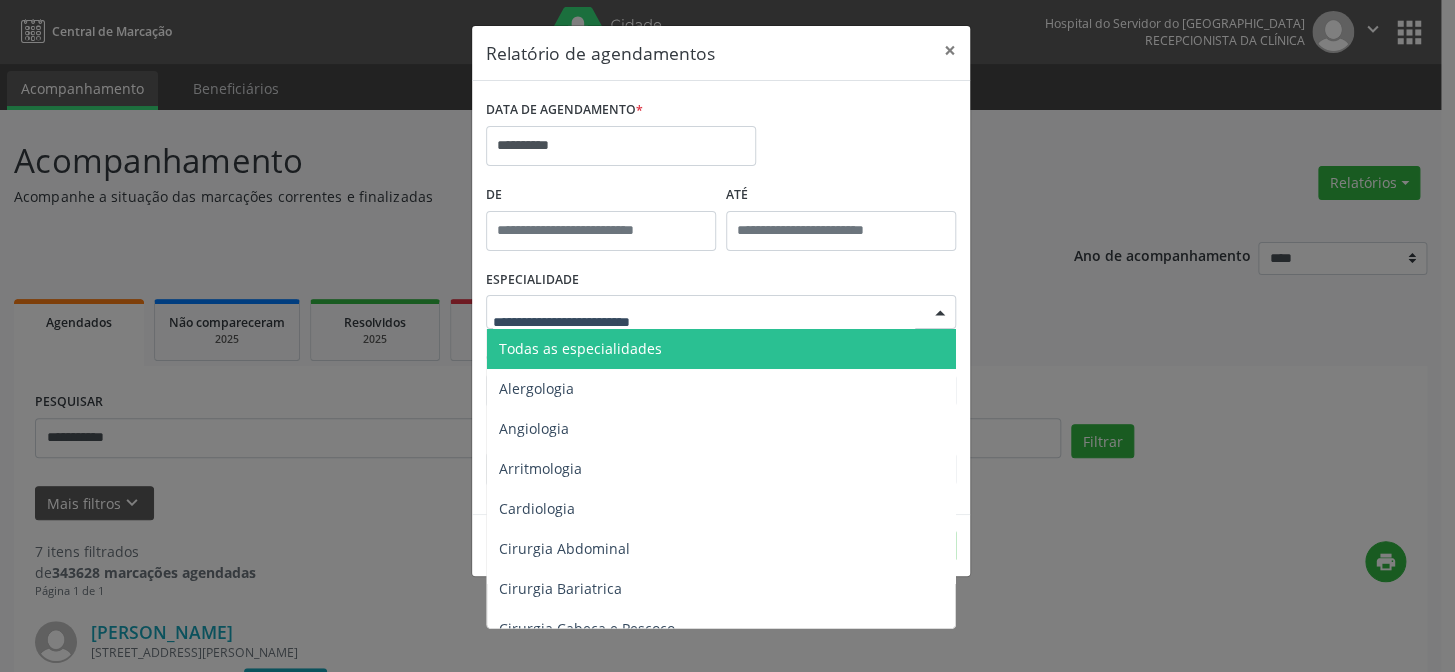 click on "Todas as especialidades" at bounding box center [580, 348] 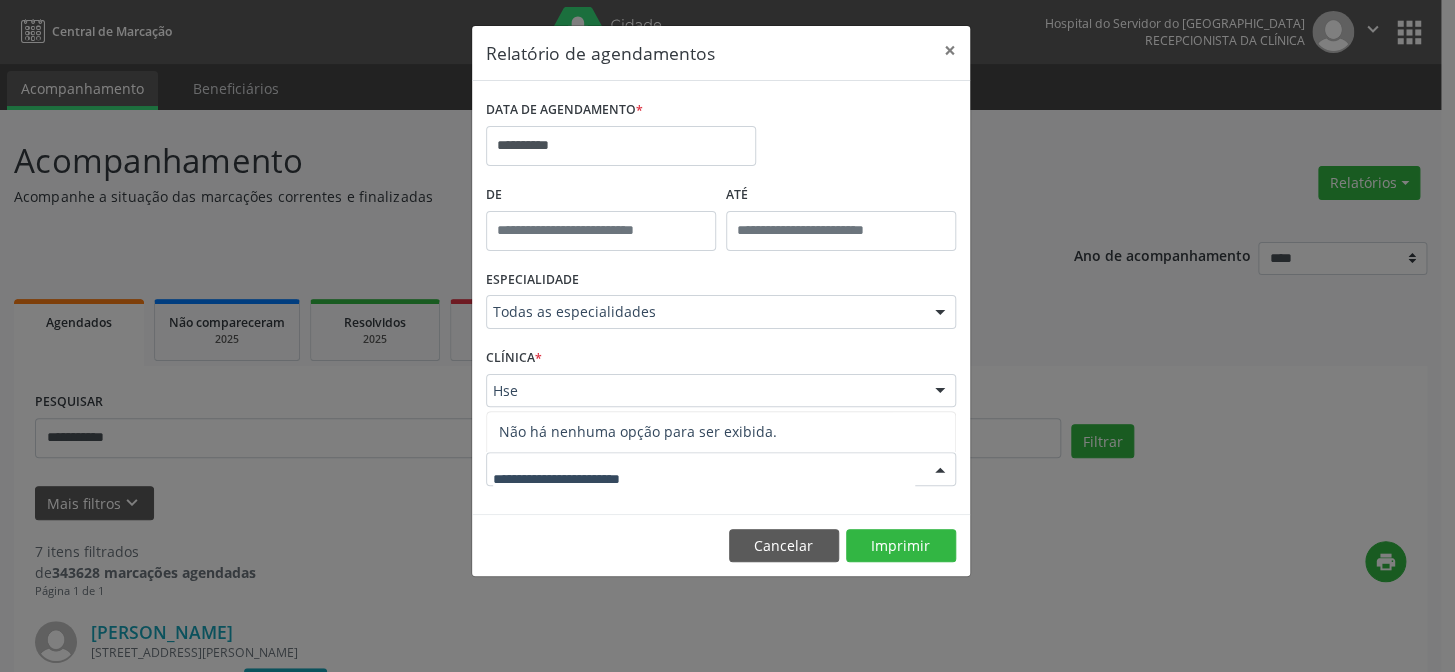 click on "Hse" at bounding box center [721, 391] 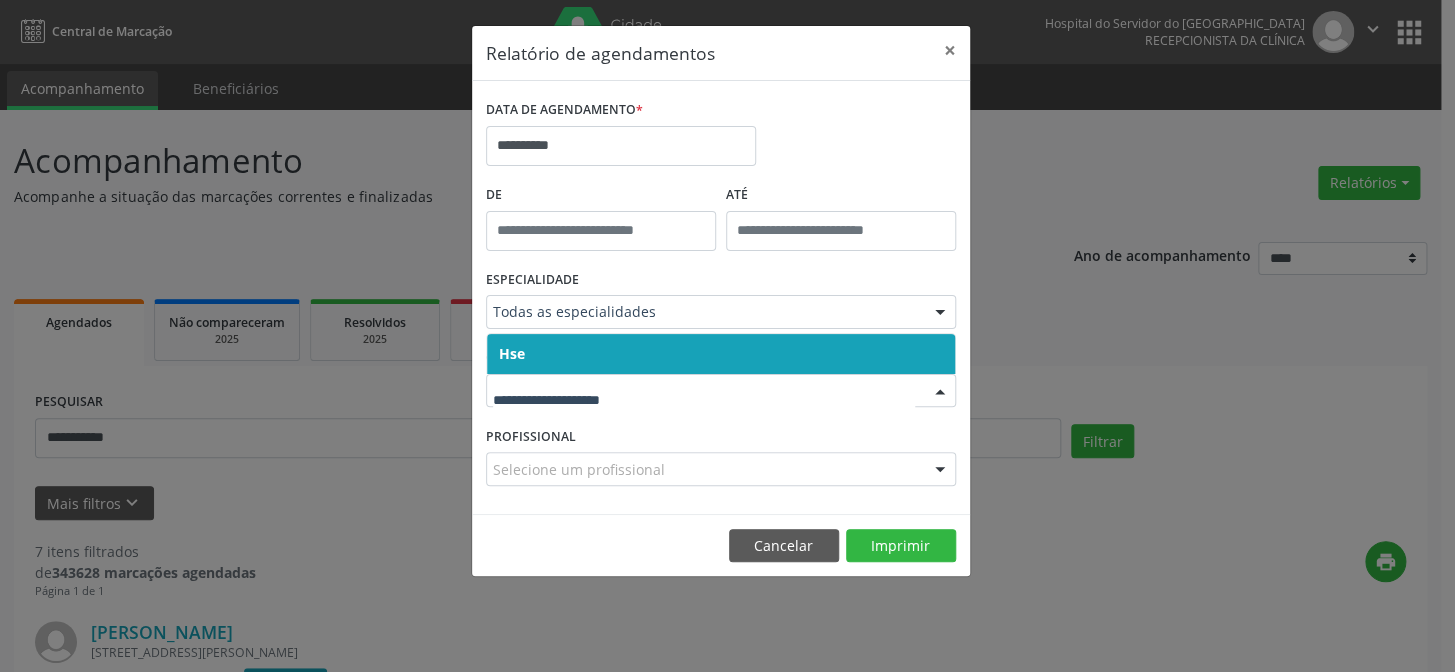 click at bounding box center (721, 391) 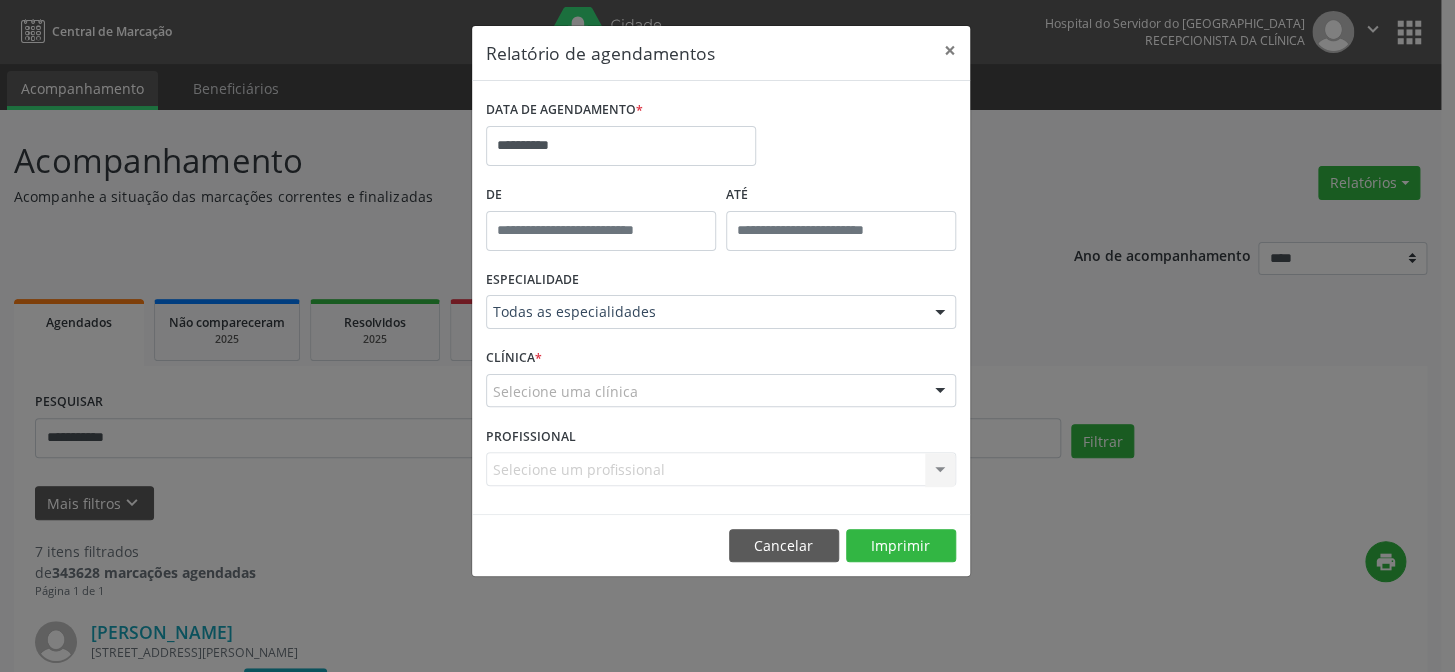click on "Selecione uma clínica" at bounding box center [721, 391] 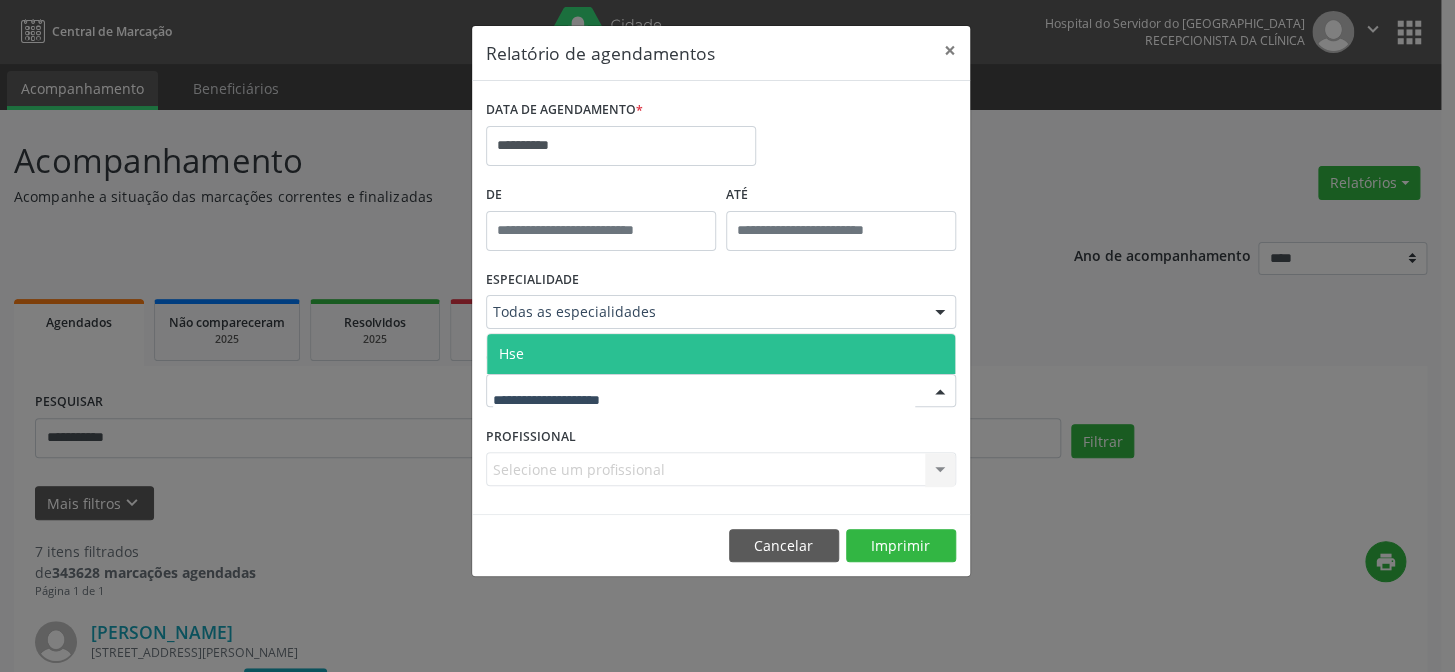 click on "Hse" at bounding box center [721, 354] 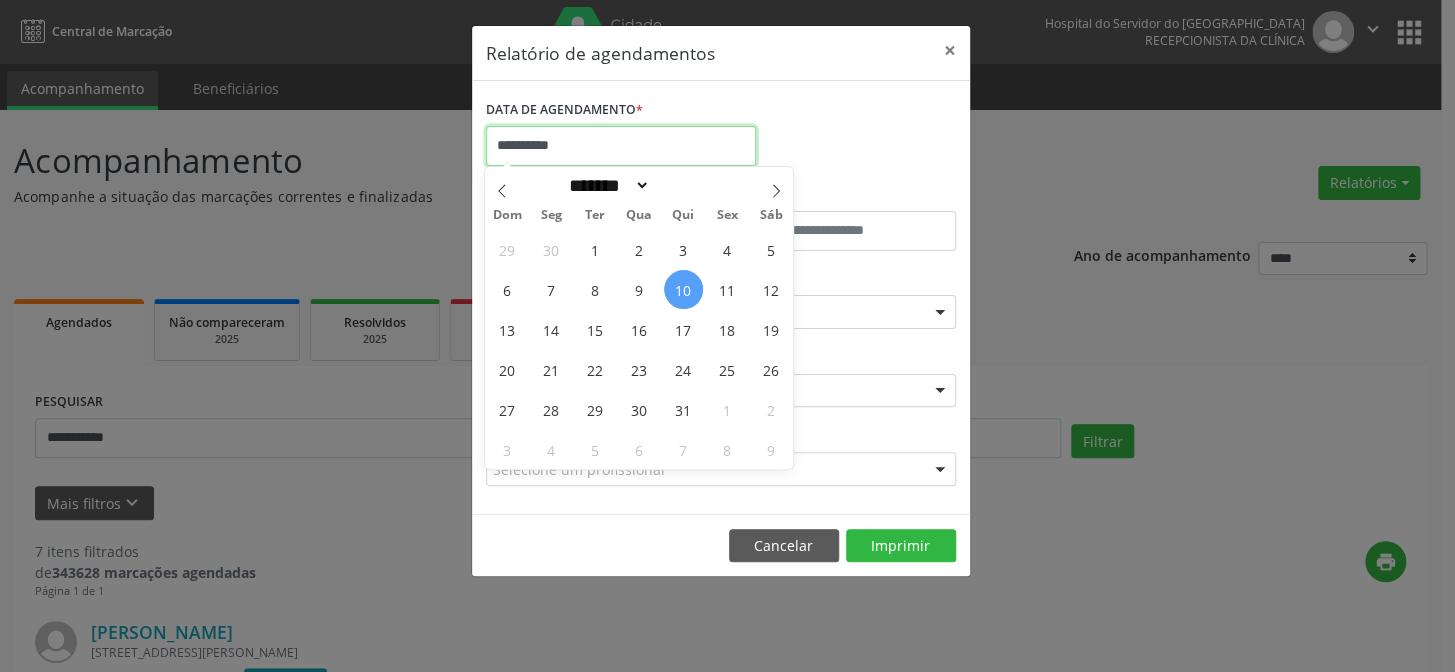 click on "**********" at bounding box center (621, 146) 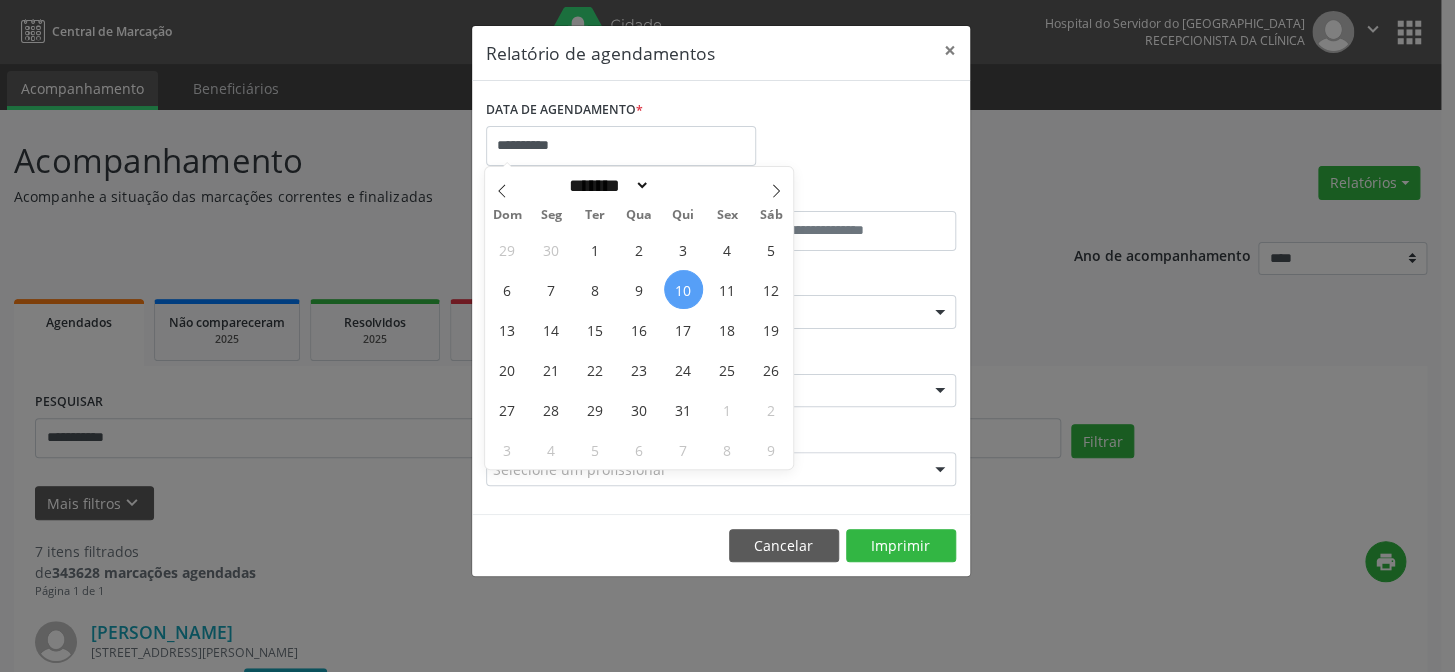 click on "10" at bounding box center (683, 289) 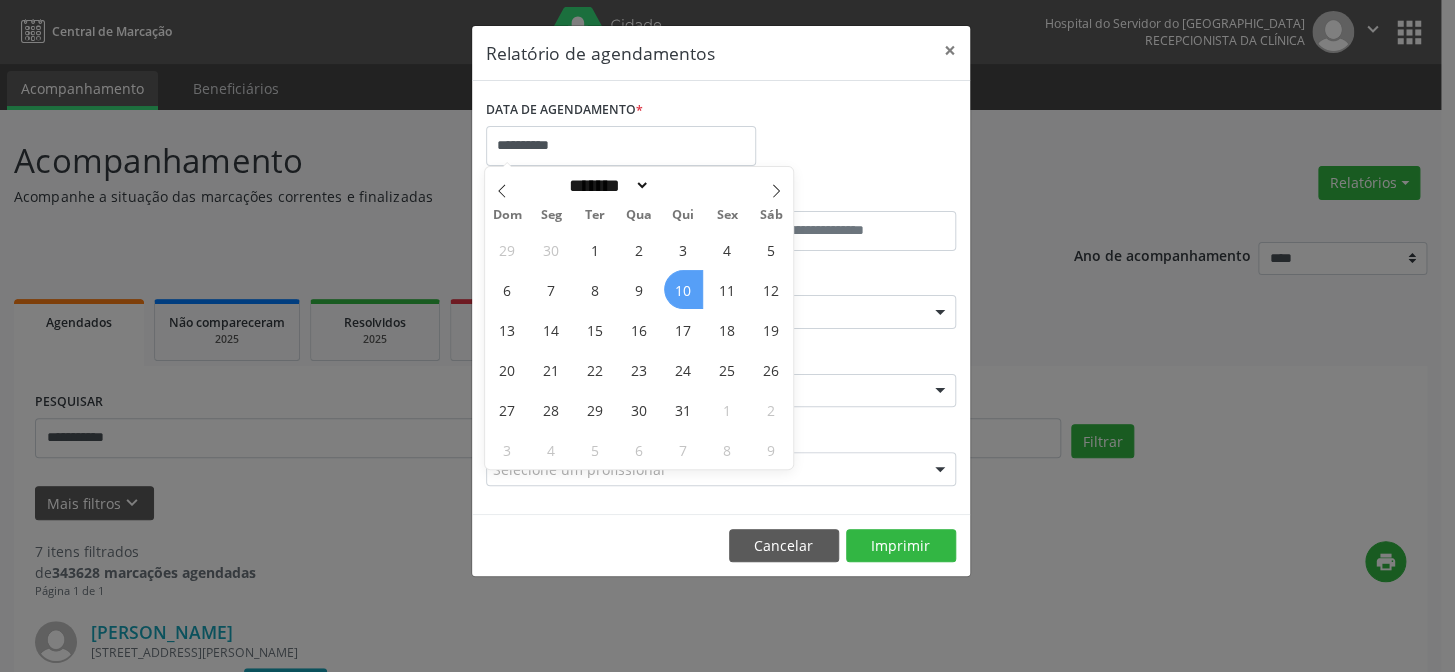 click on "10" at bounding box center [683, 289] 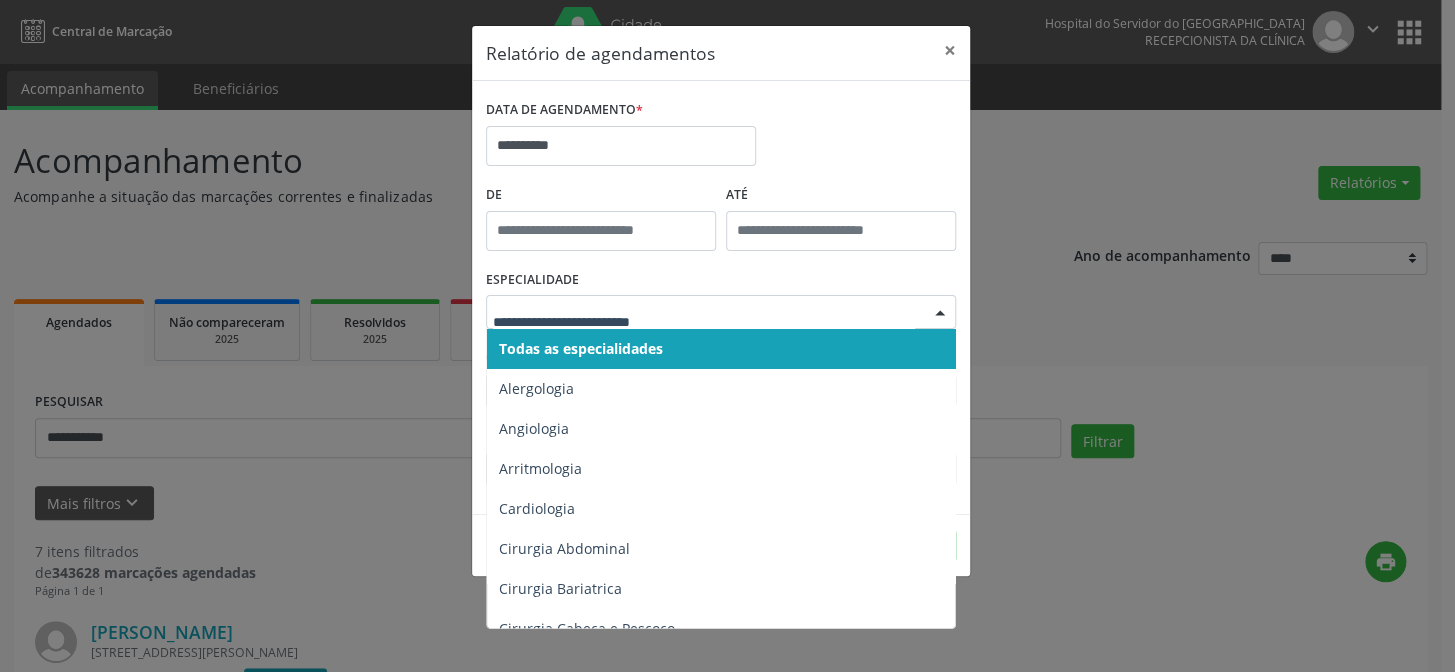 click on "Todas as especialidades" at bounding box center (581, 348) 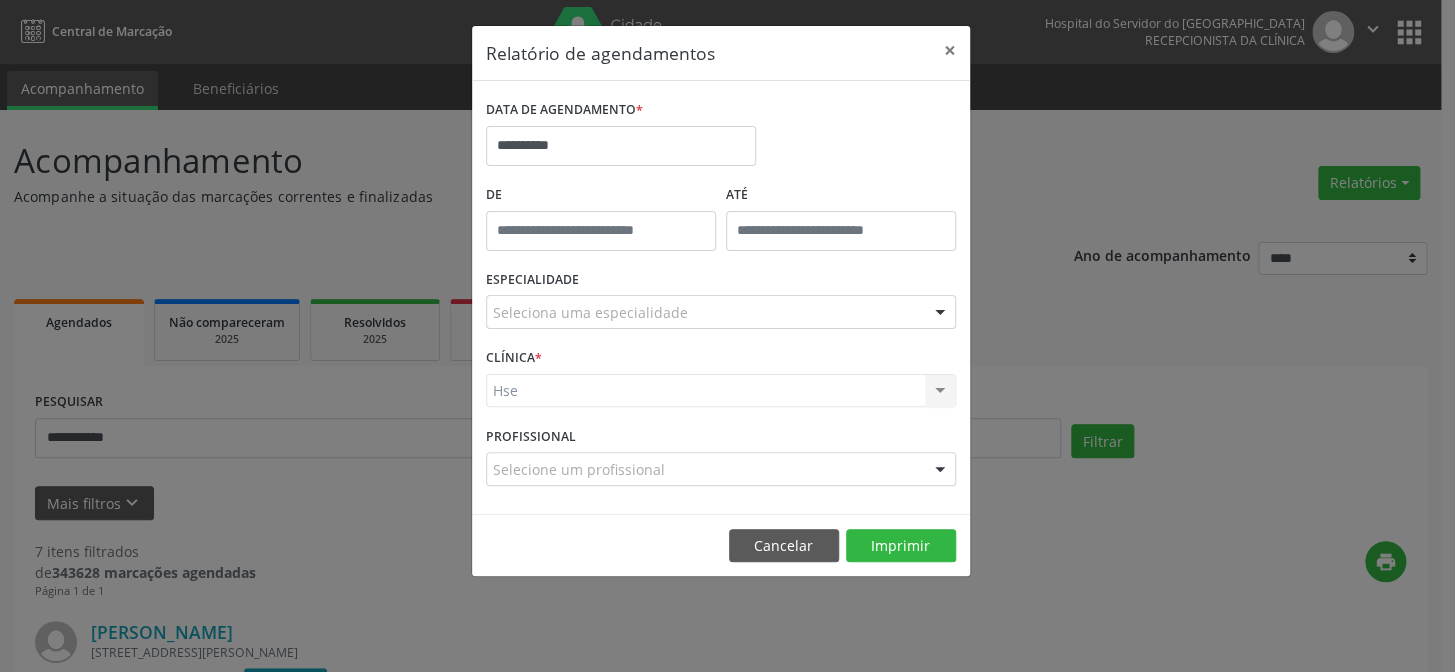 click on "Hse         Hse
Nenhum resultado encontrado para: "   "
Não há nenhuma opção para ser exibida." at bounding box center [721, 391] 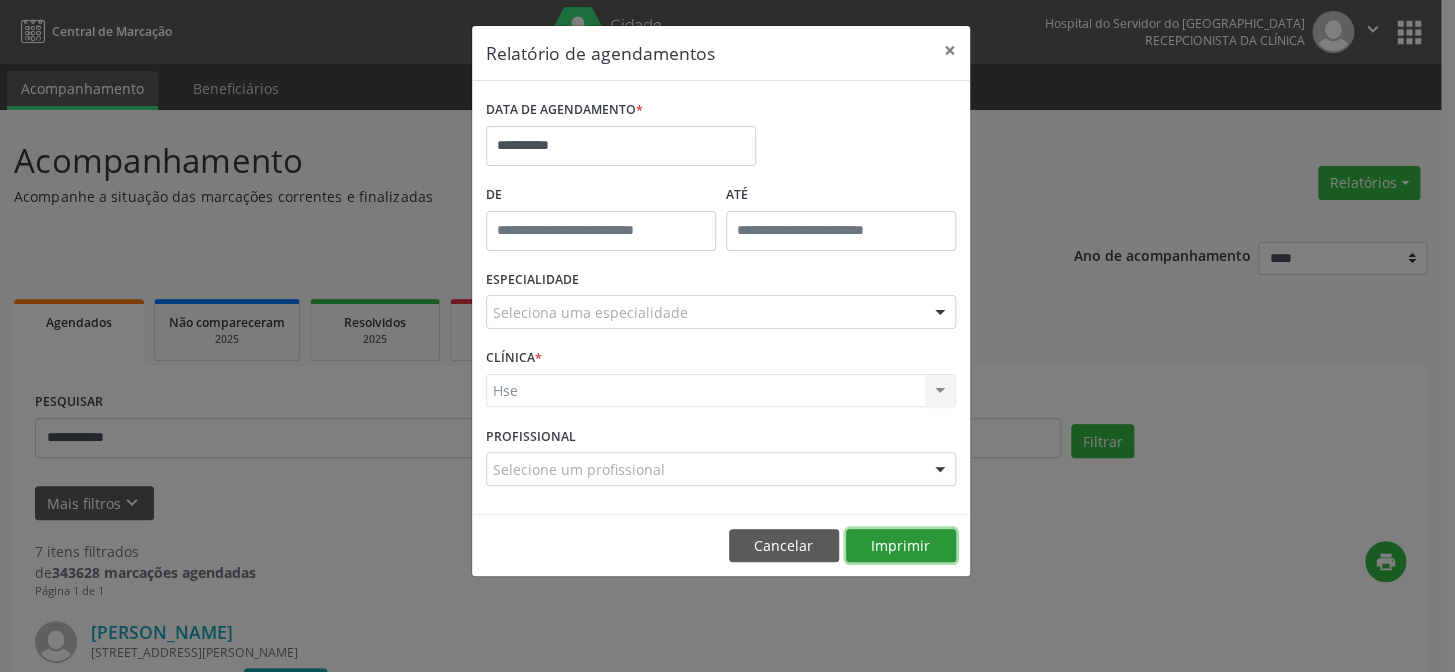 drag, startPoint x: 947, startPoint y: 546, endPoint x: 928, endPoint y: 550, distance: 19.416489 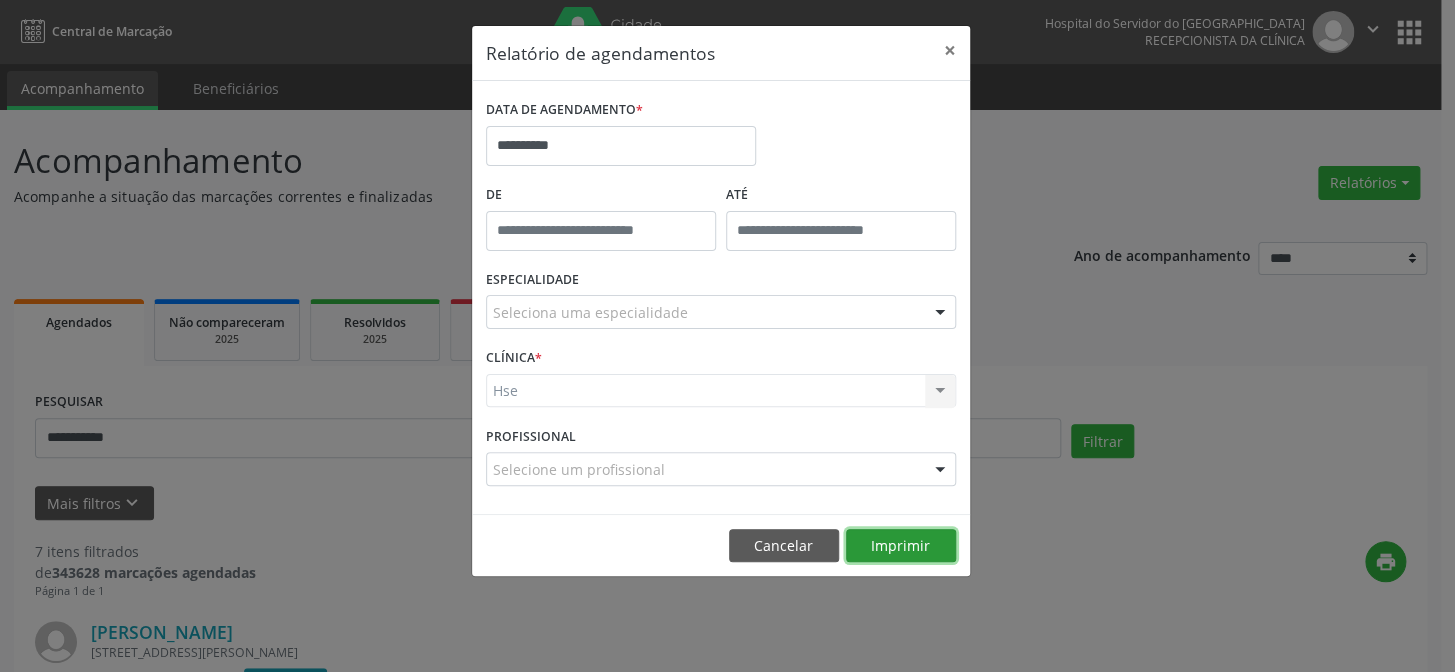 click on "Imprimir" at bounding box center (901, 546) 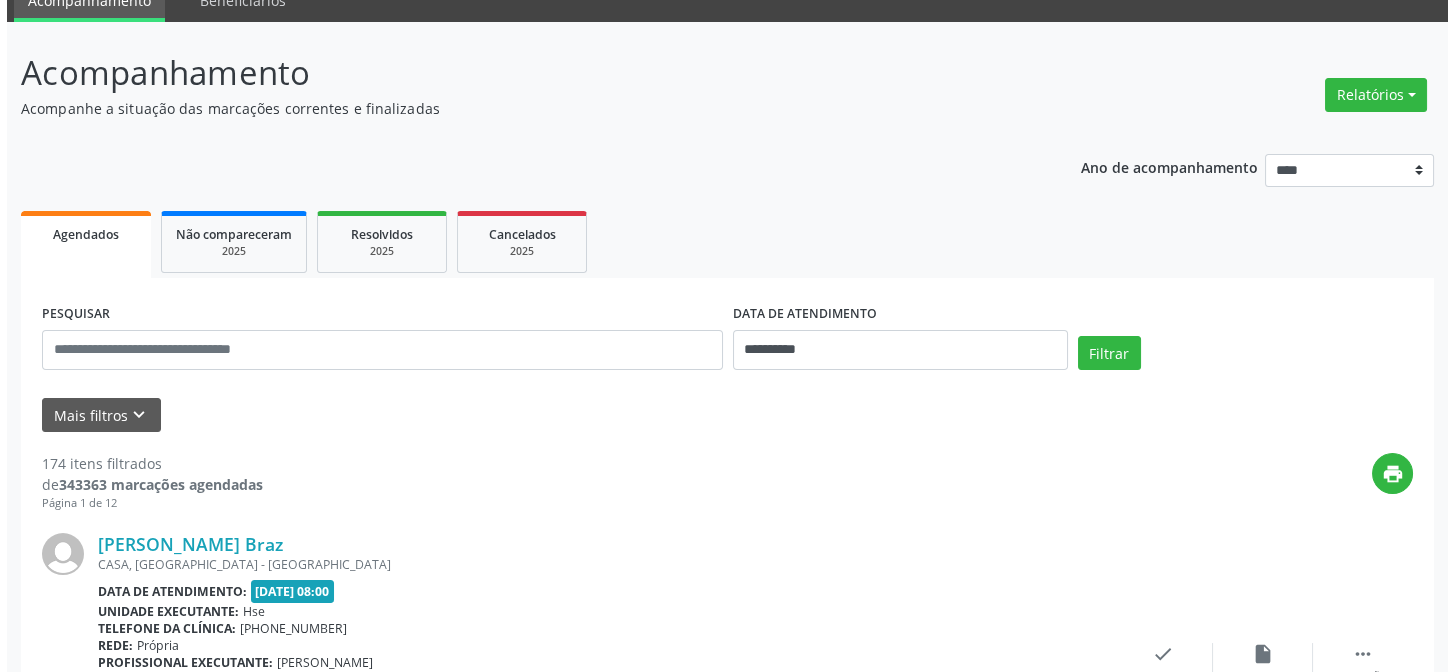 scroll, scrollTop: 0, scrollLeft: 0, axis: both 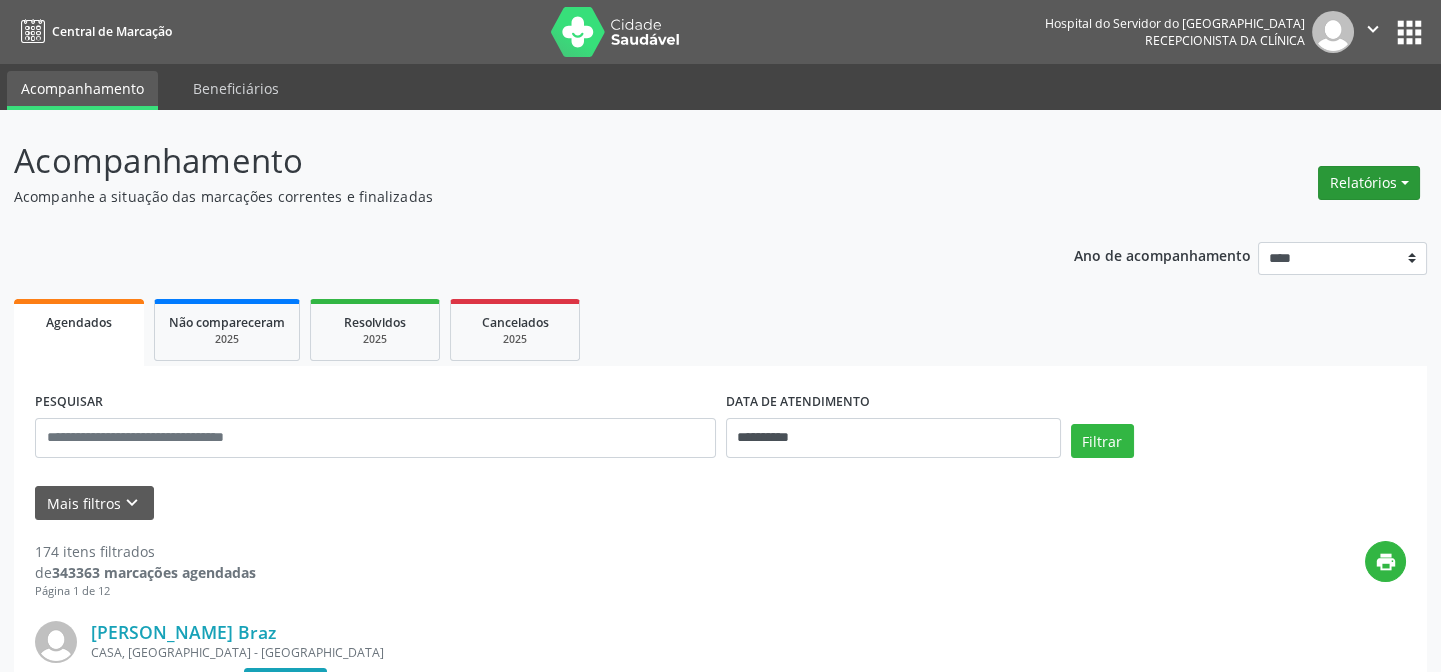 click on "Relatórios" at bounding box center (1369, 183) 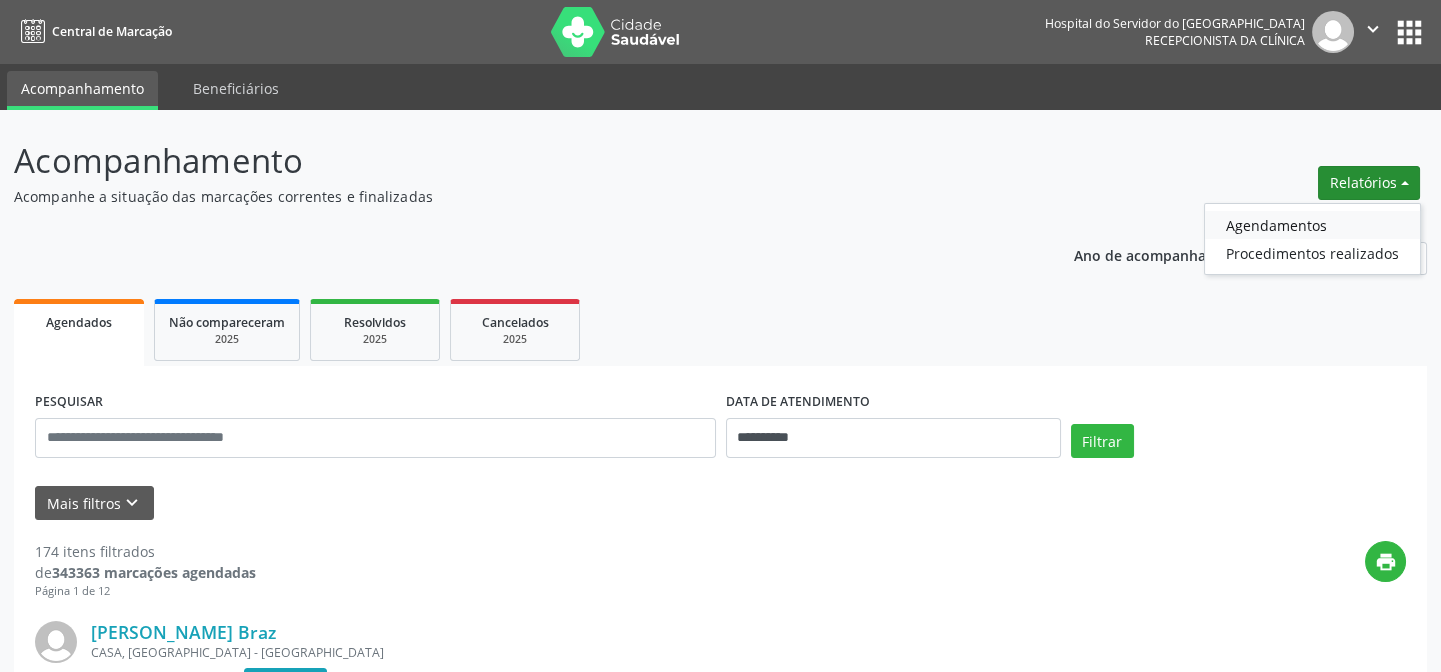 click on "Agendamentos" at bounding box center [1312, 225] 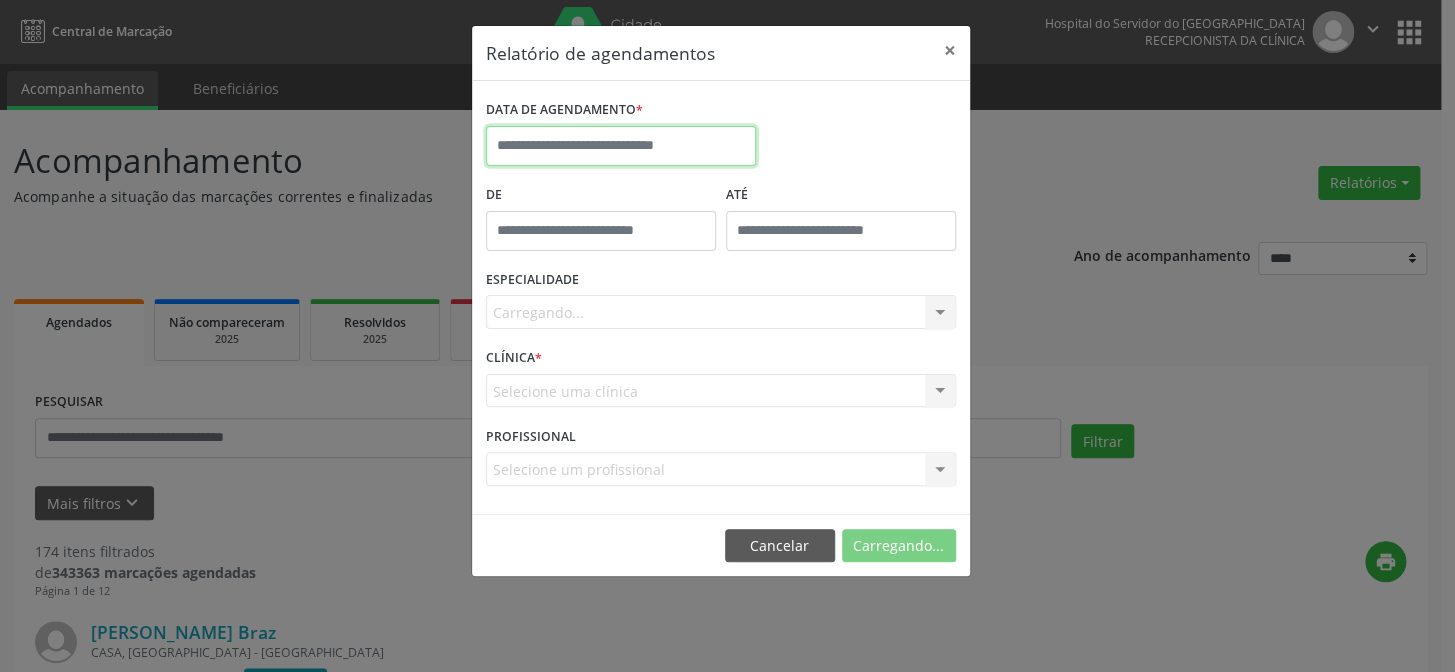 click at bounding box center (621, 146) 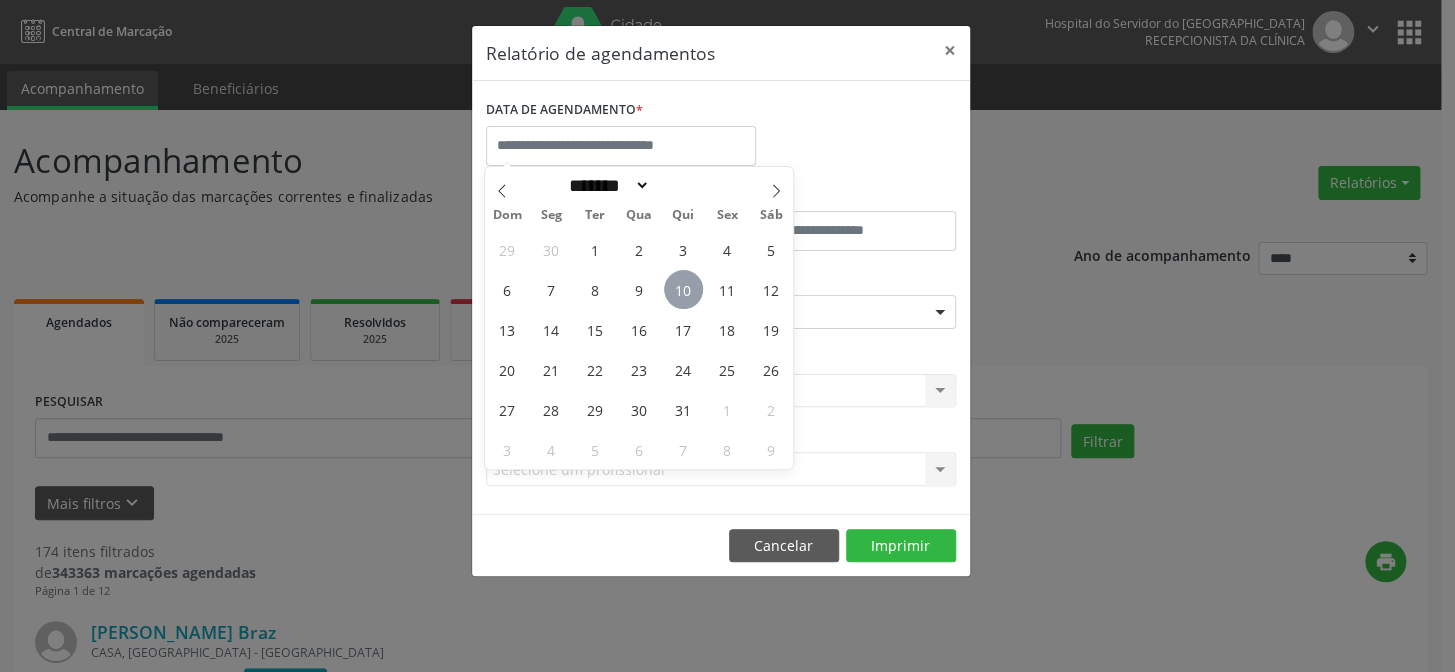 click on "10" at bounding box center (683, 289) 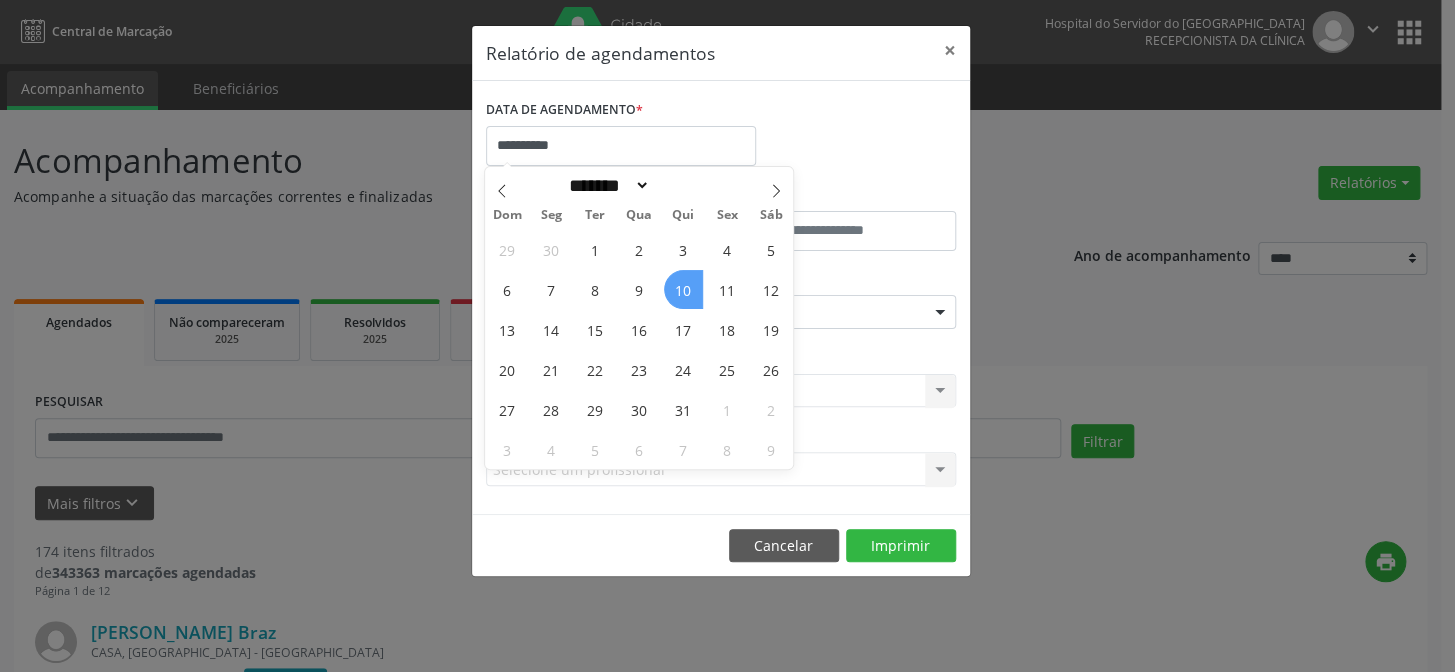 click on "10" at bounding box center [683, 289] 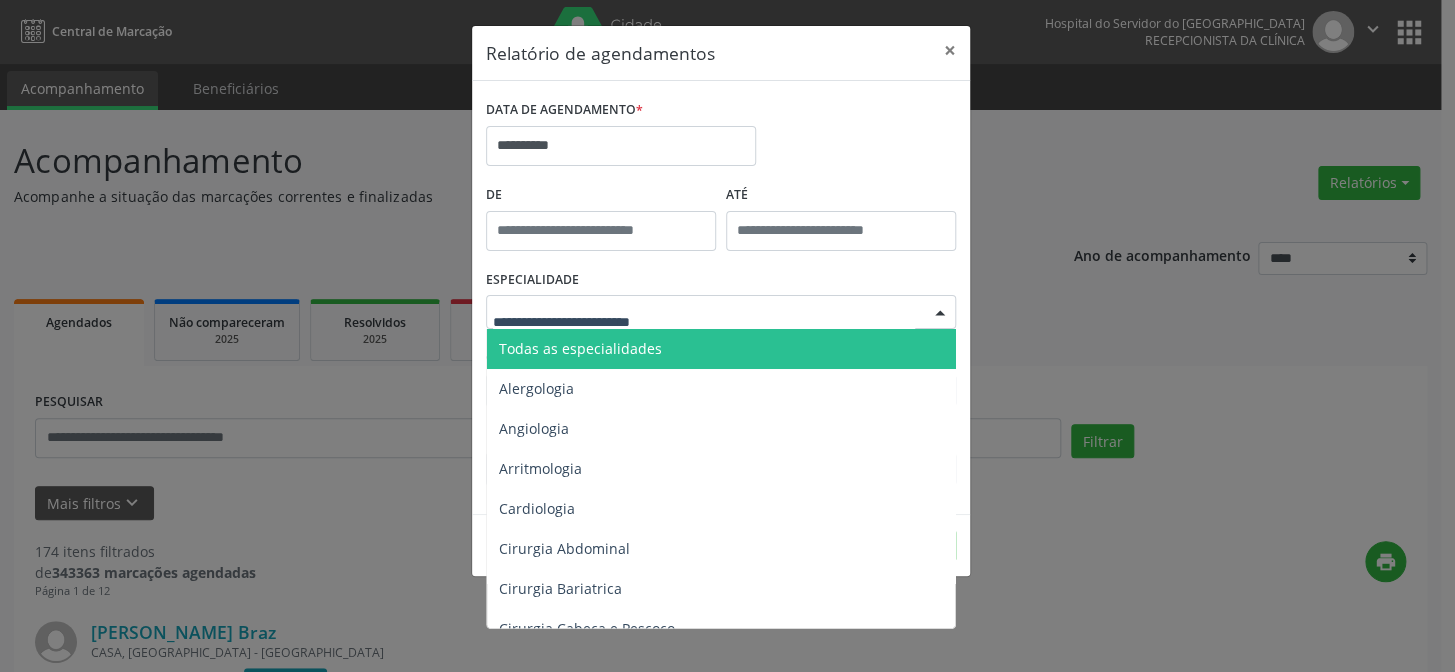click on "Todas as especialidades" at bounding box center [580, 348] 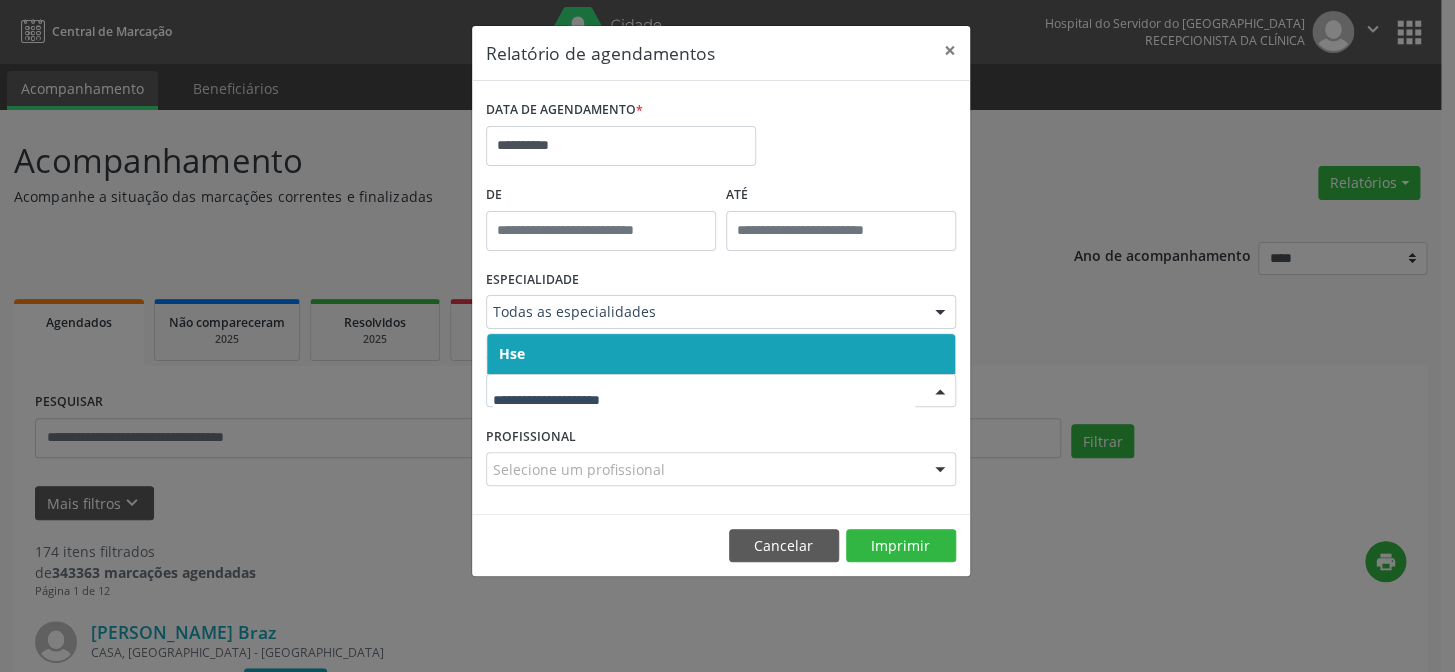 click on "Hse" at bounding box center [721, 354] 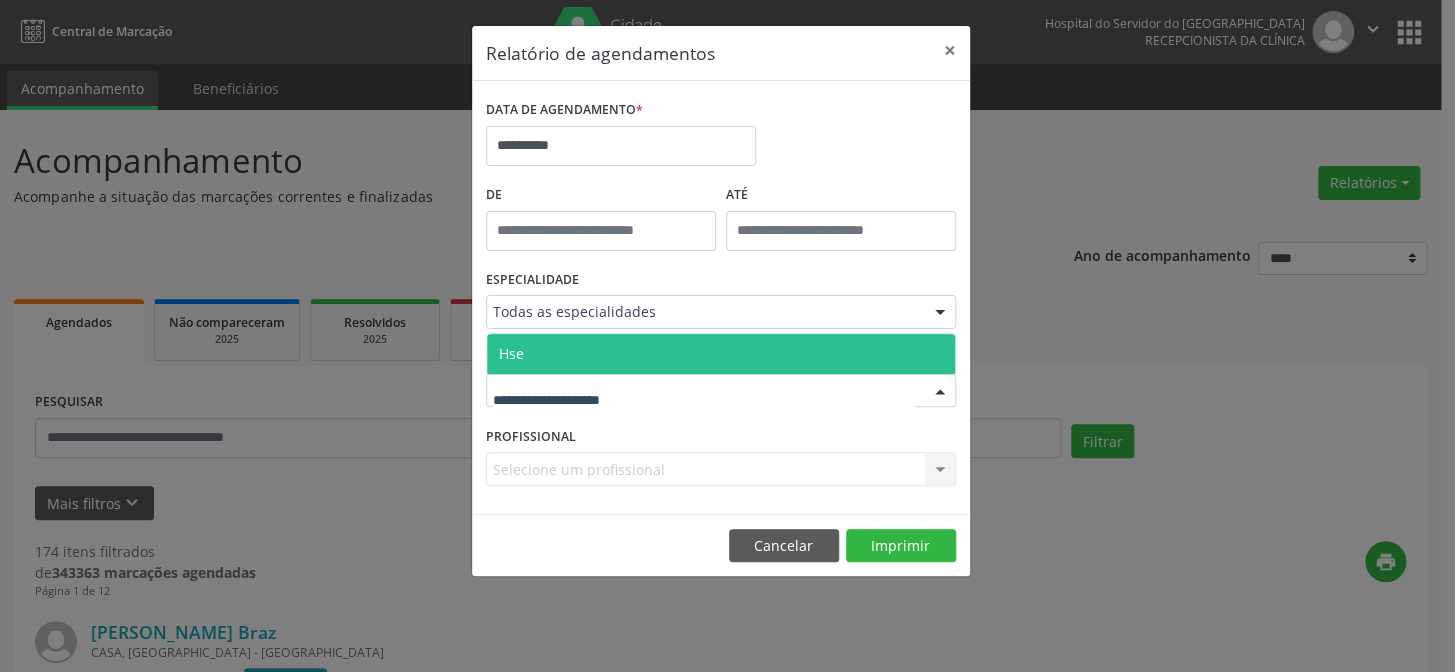 click on "Hse" at bounding box center [721, 354] 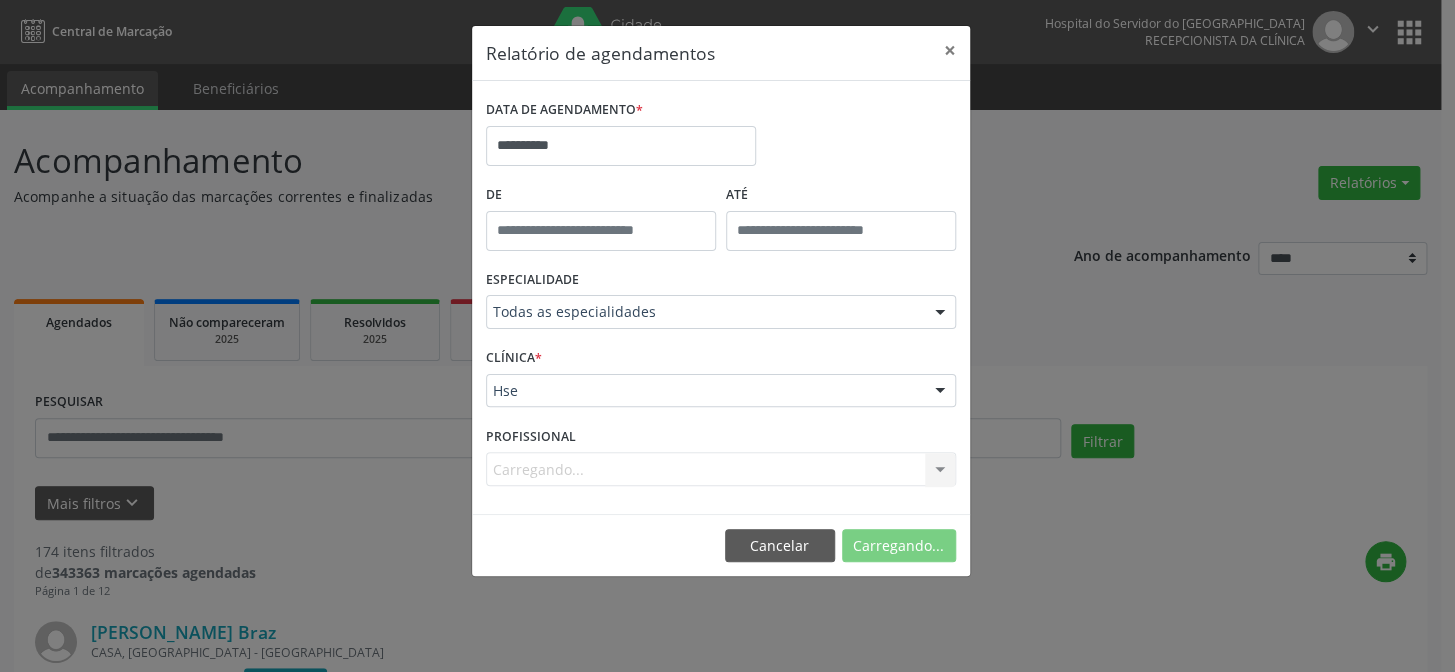 click on "Carregando...
Nenhum resultado encontrado para: "   "
Não há nenhuma opção para ser exibida." at bounding box center (721, 469) 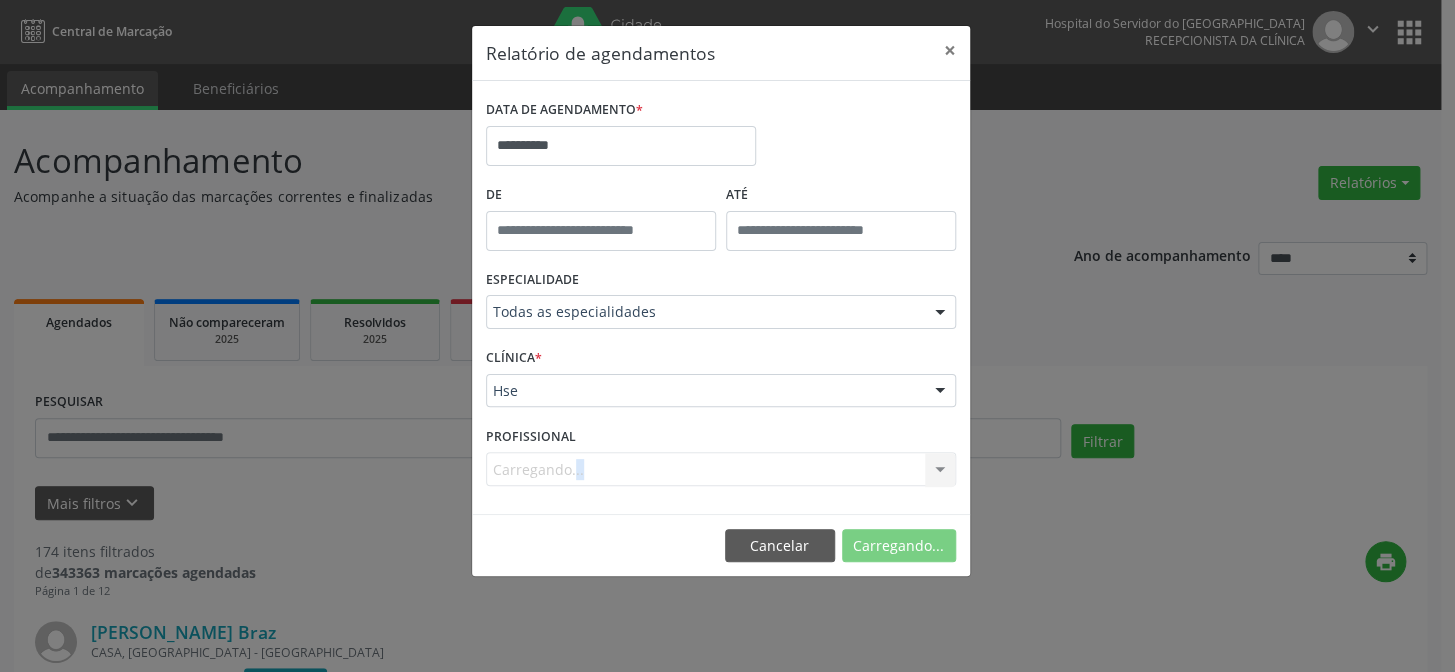 click on "Carregando...
Nenhum resultado encontrado para: "   "
Não há nenhuma opção para ser exibida." at bounding box center [721, 469] 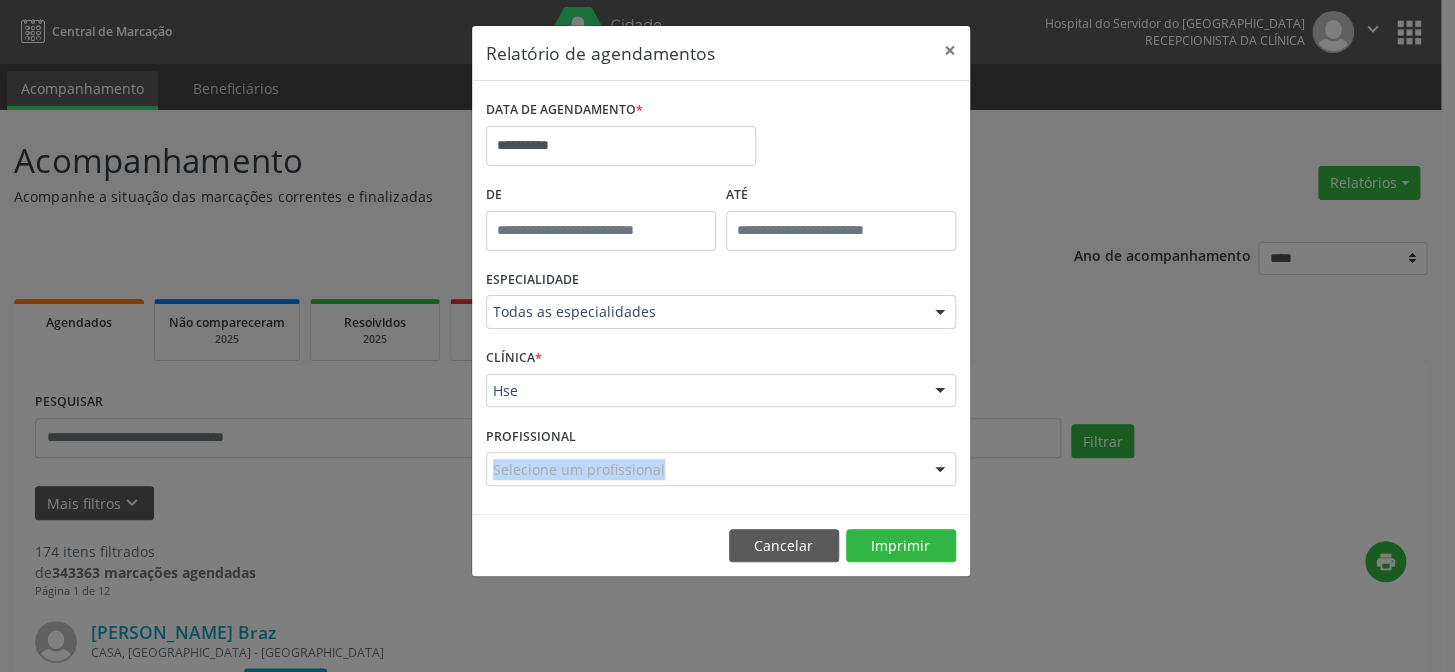click on "Selecione um profissional" at bounding box center (721, 469) 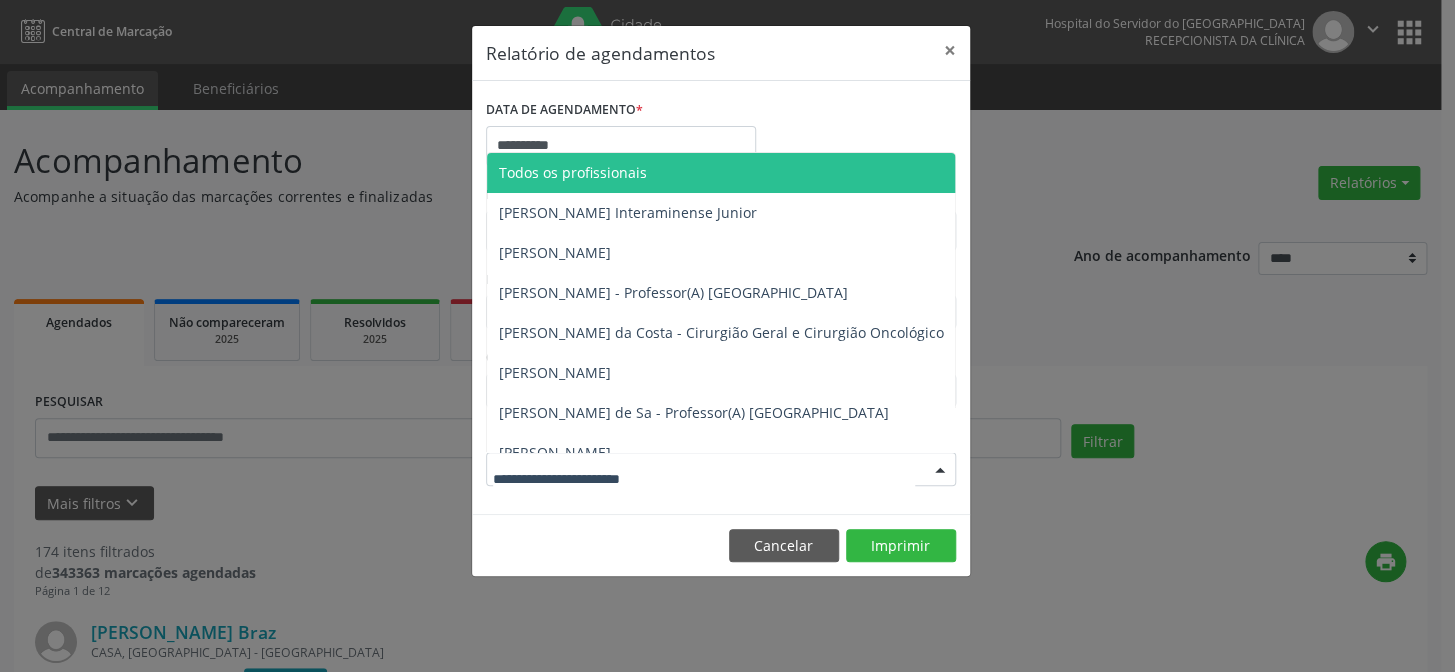 click at bounding box center [704, 479] 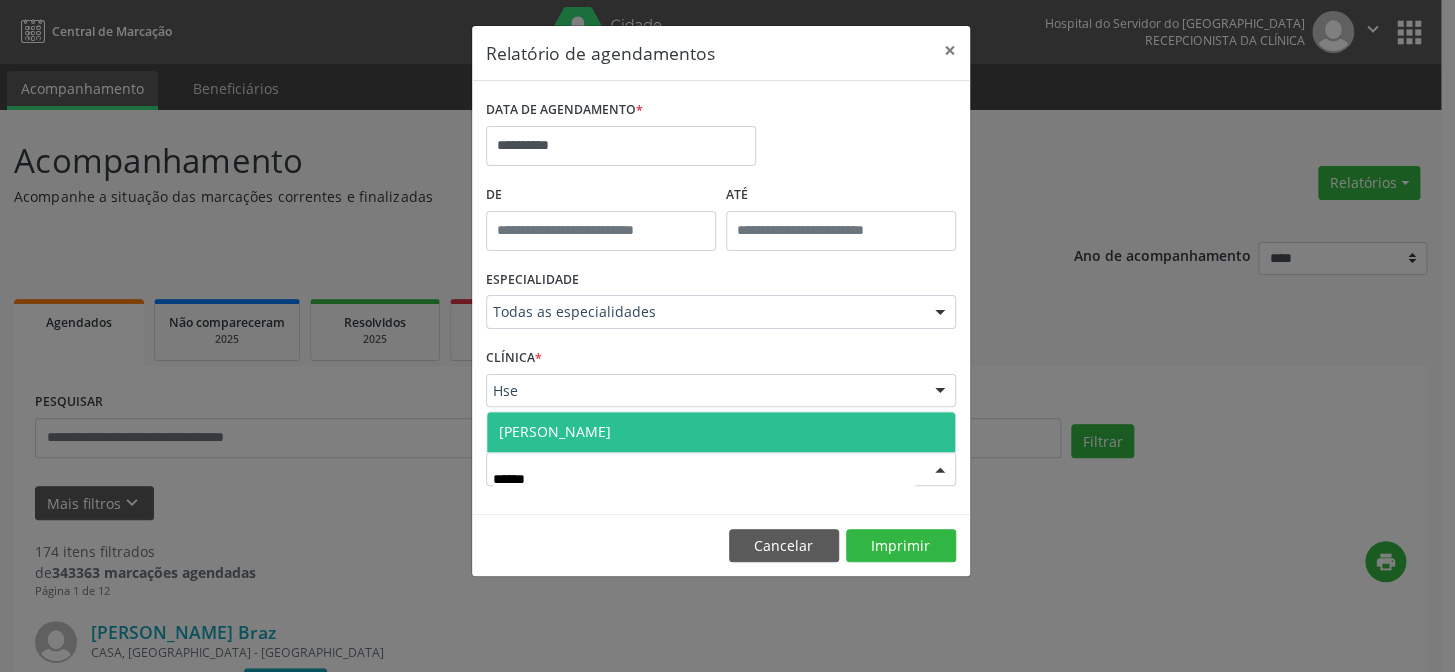 type on "*******" 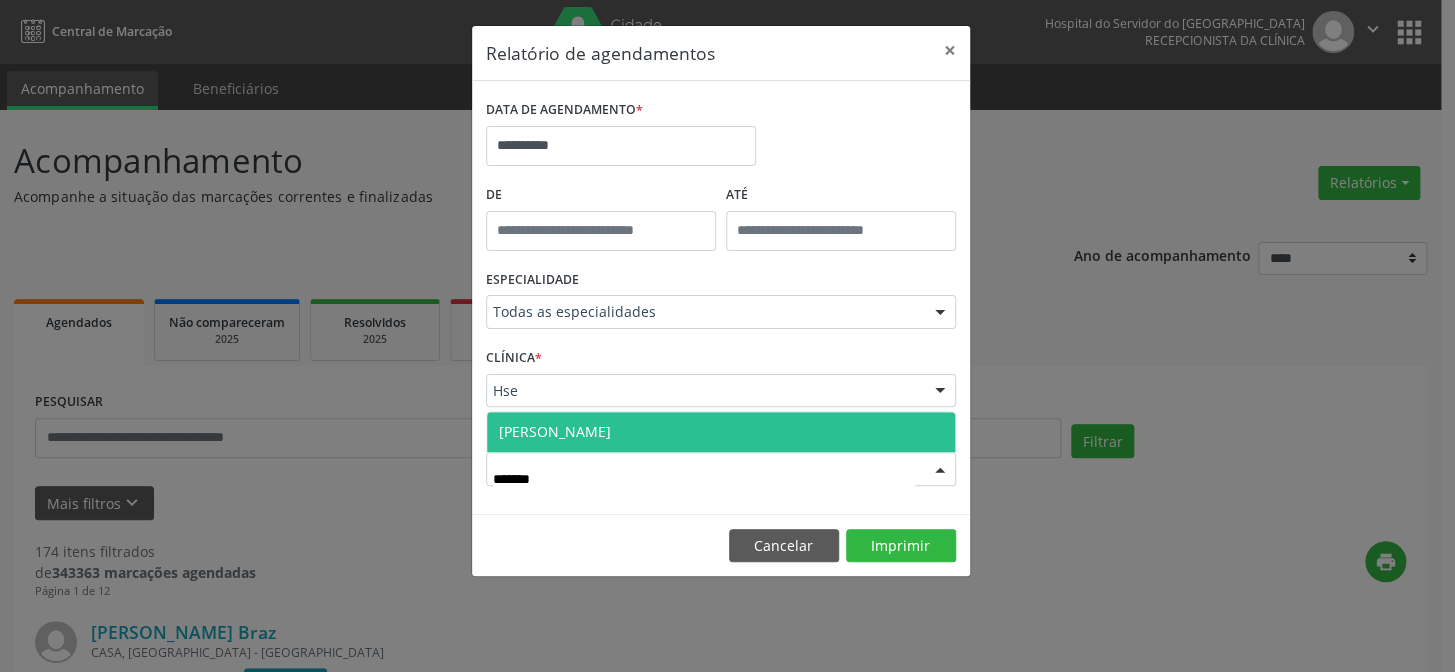 click on "[PERSON_NAME]" at bounding box center (555, 431) 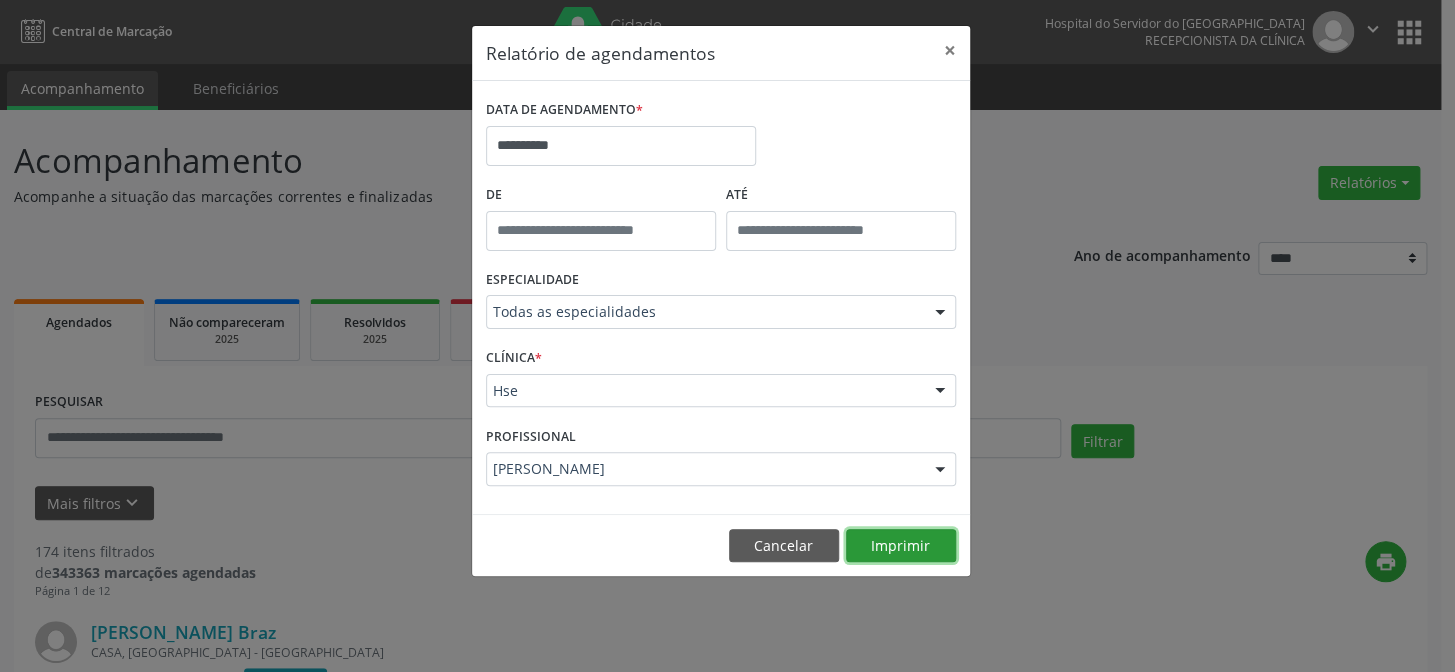 click on "Imprimir" at bounding box center (901, 546) 